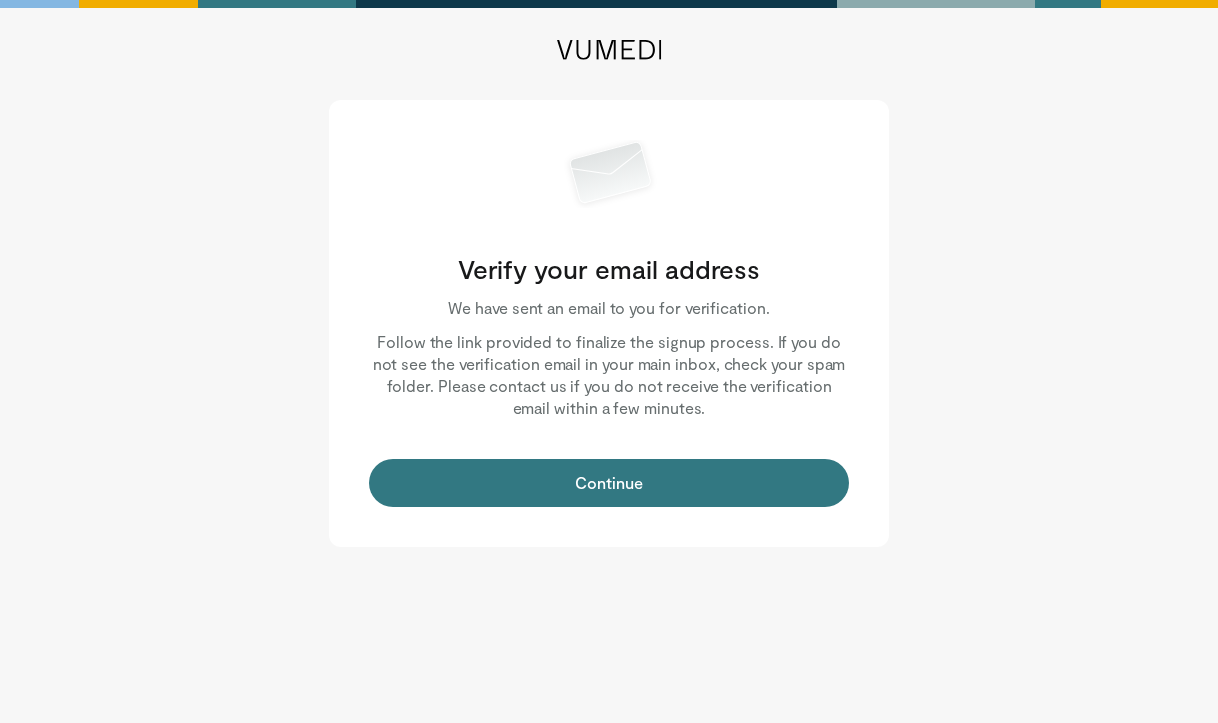 scroll, scrollTop: 0, scrollLeft: 0, axis: both 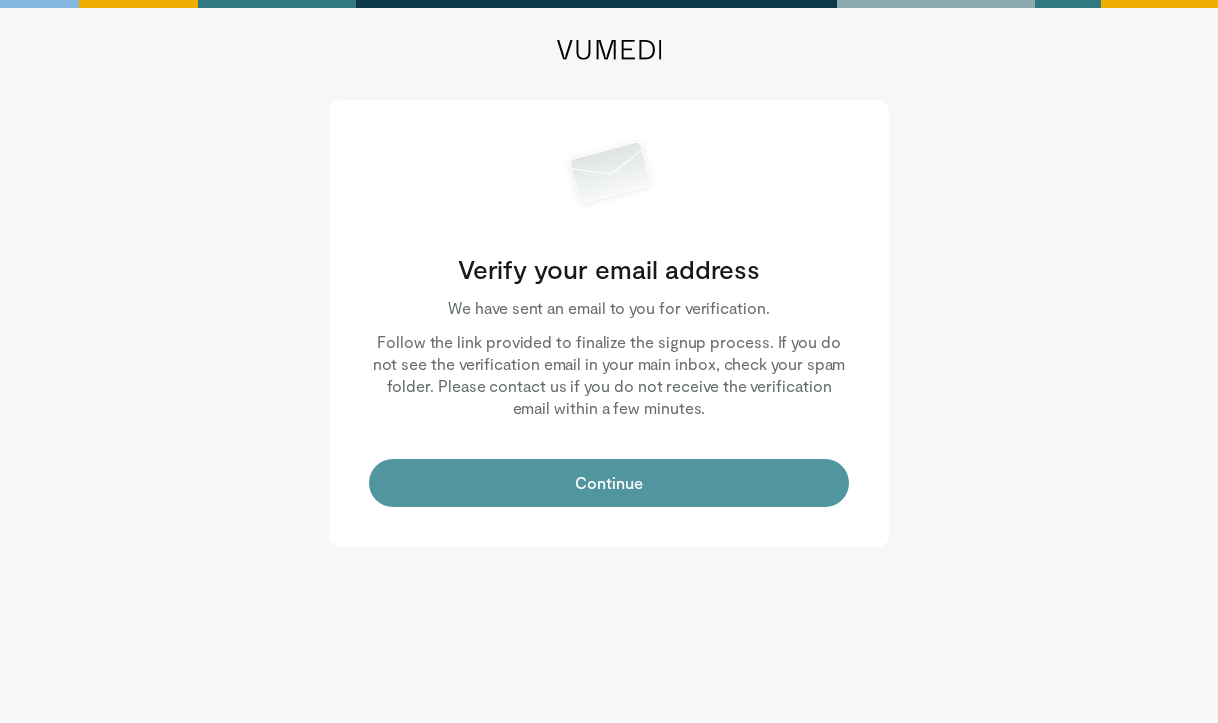 click on "Continue" at bounding box center (609, 483) 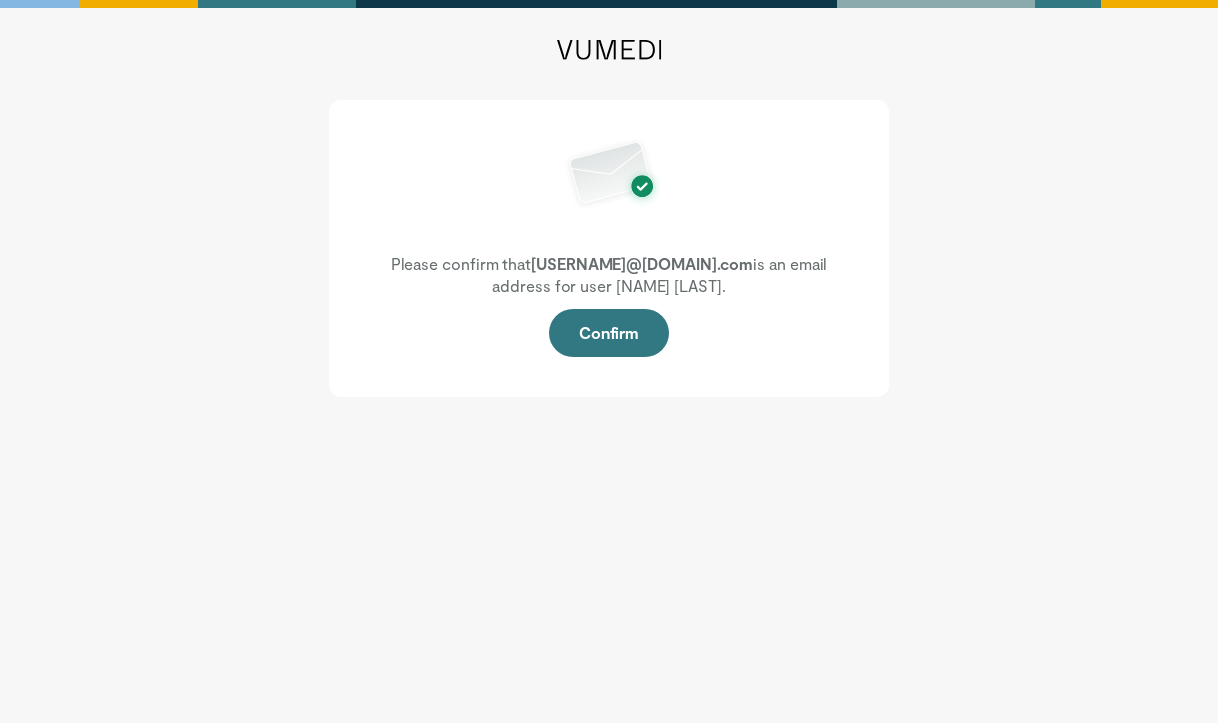 scroll, scrollTop: 0, scrollLeft: 0, axis: both 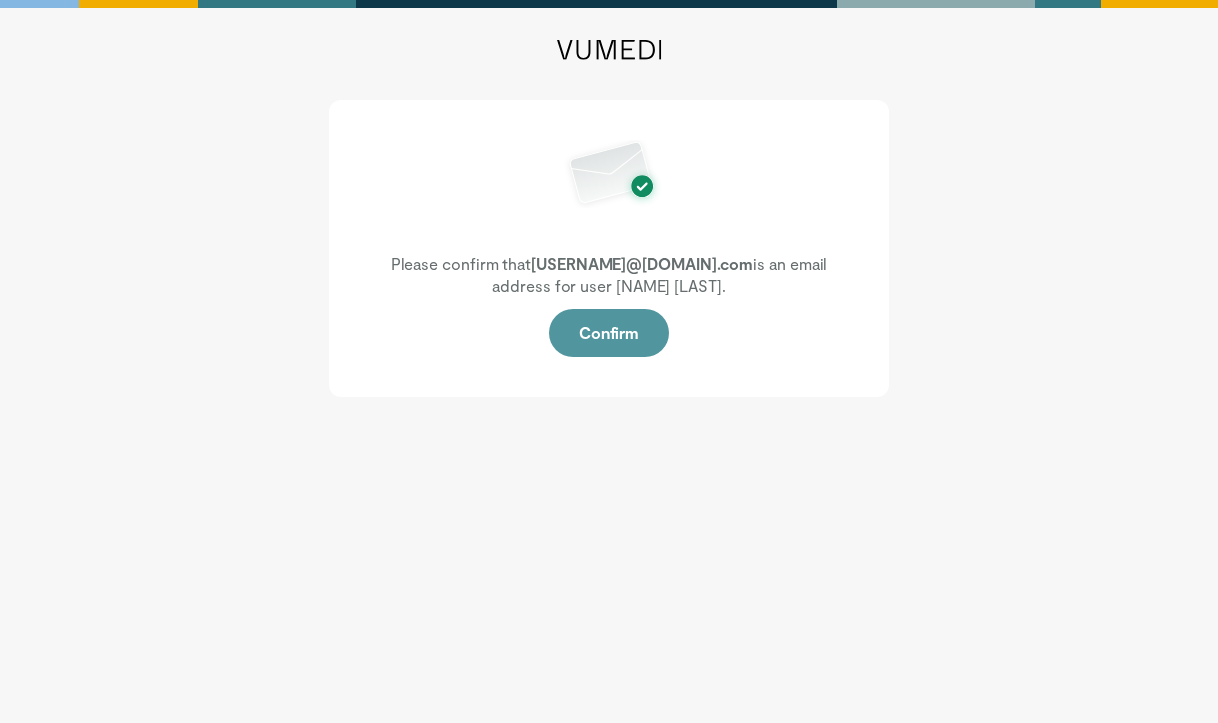 click on "Confirm" at bounding box center (609, 333) 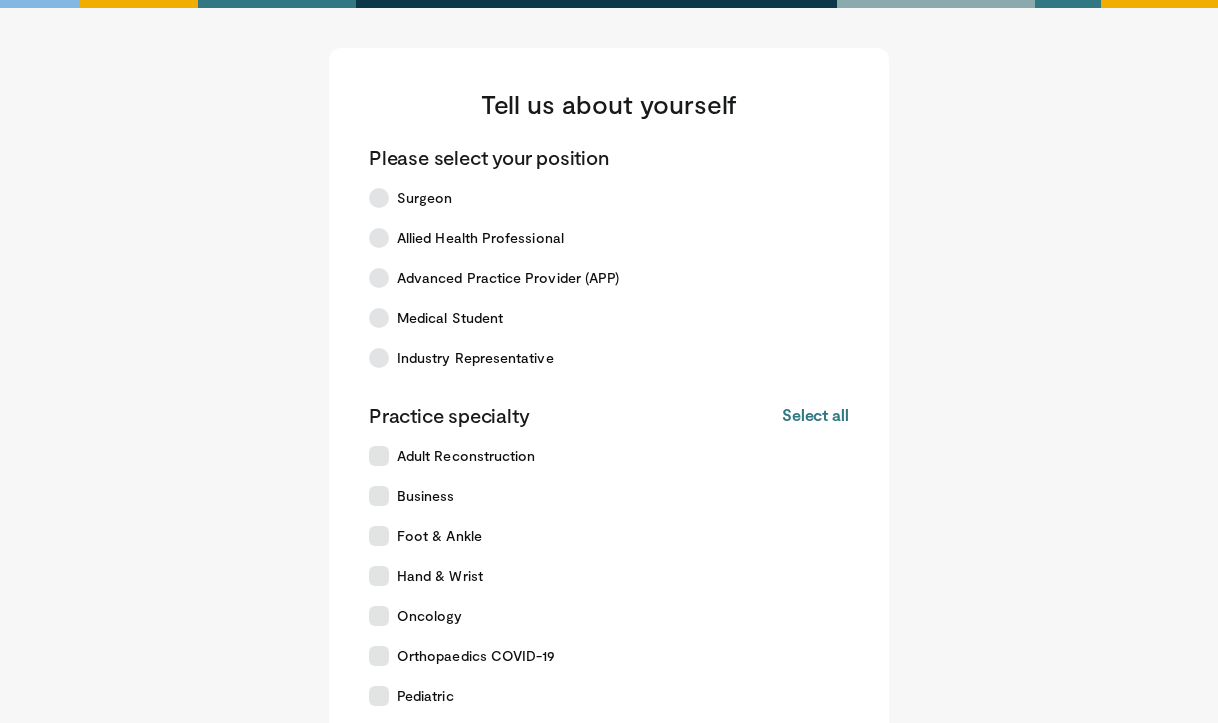 scroll, scrollTop: 0, scrollLeft: 0, axis: both 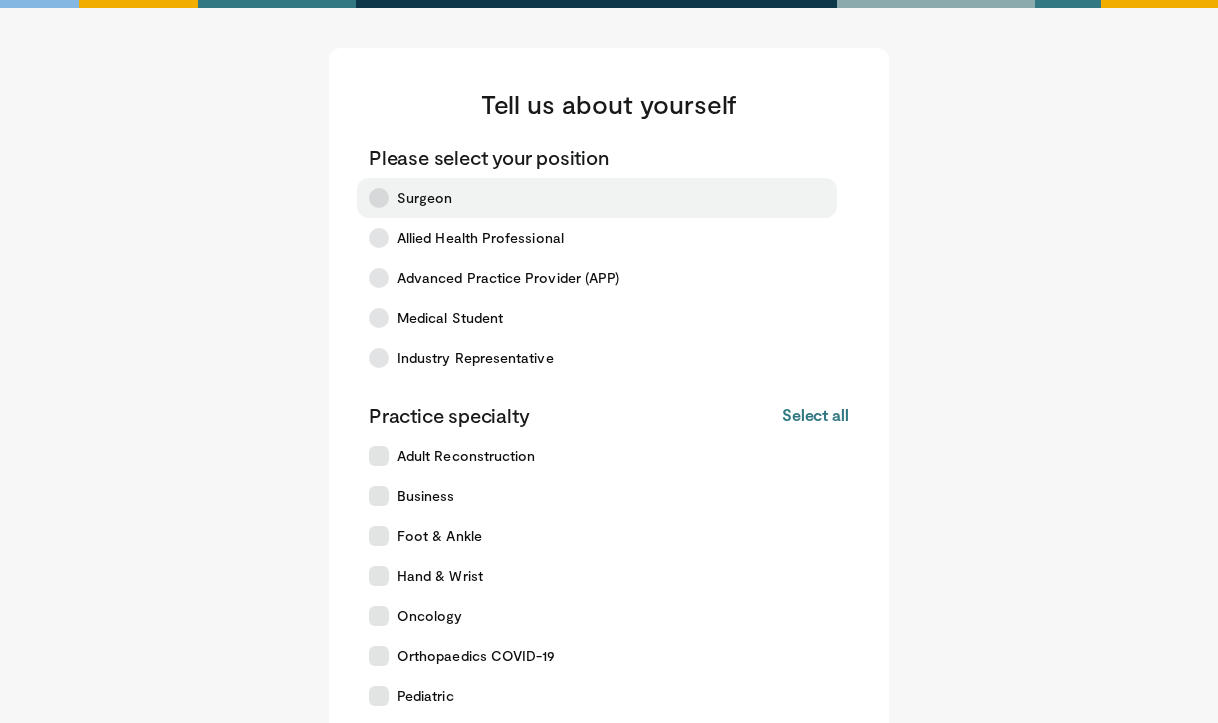 click at bounding box center [379, 198] 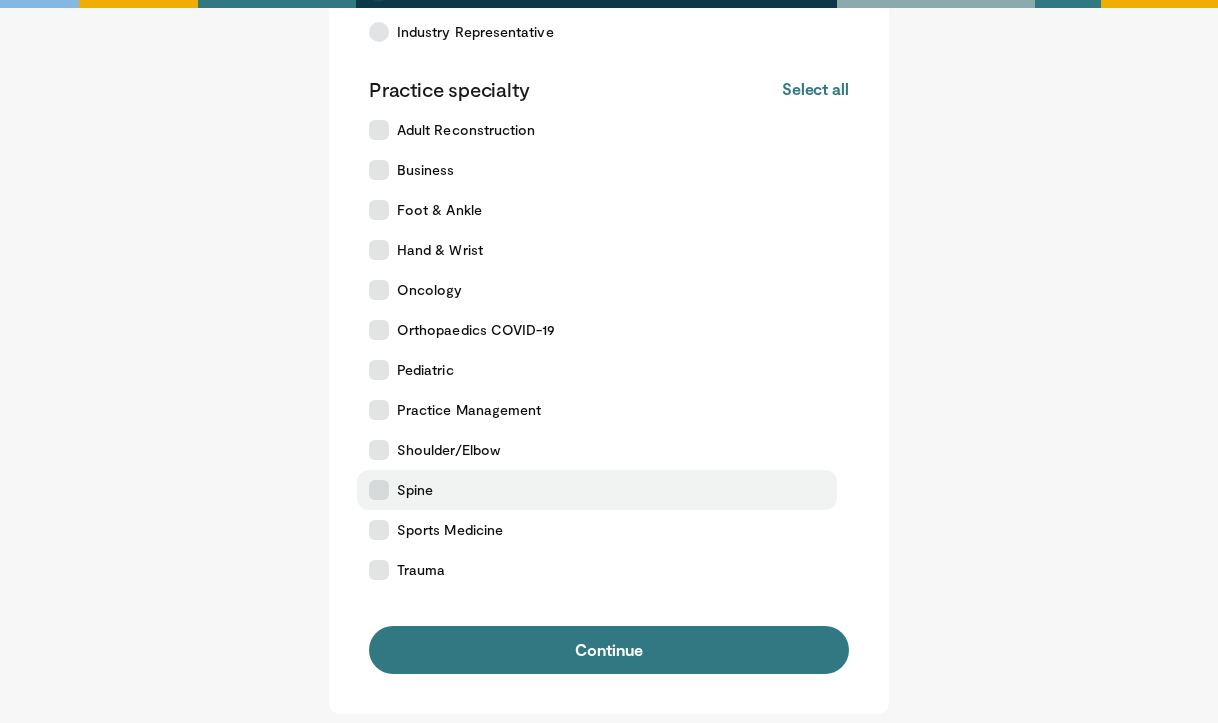 scroll, scrollTop: 342, scrollLeft: 0, axis: vertical 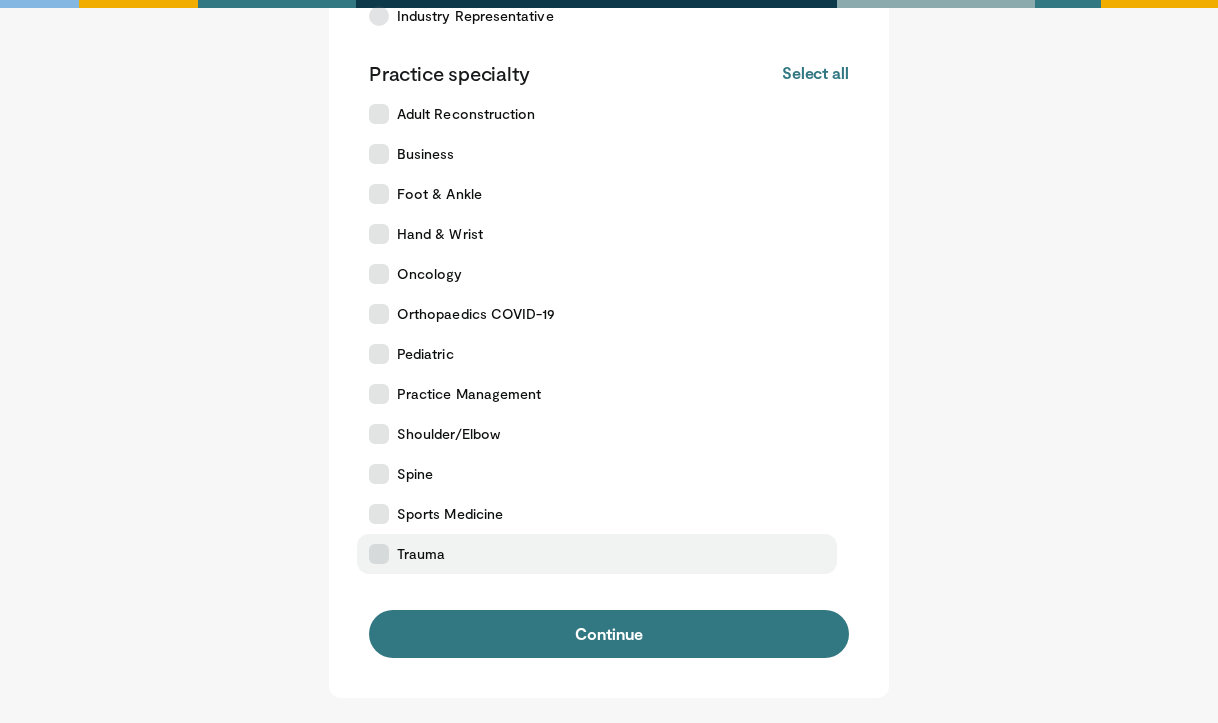 click at bounding box center (379, 554) 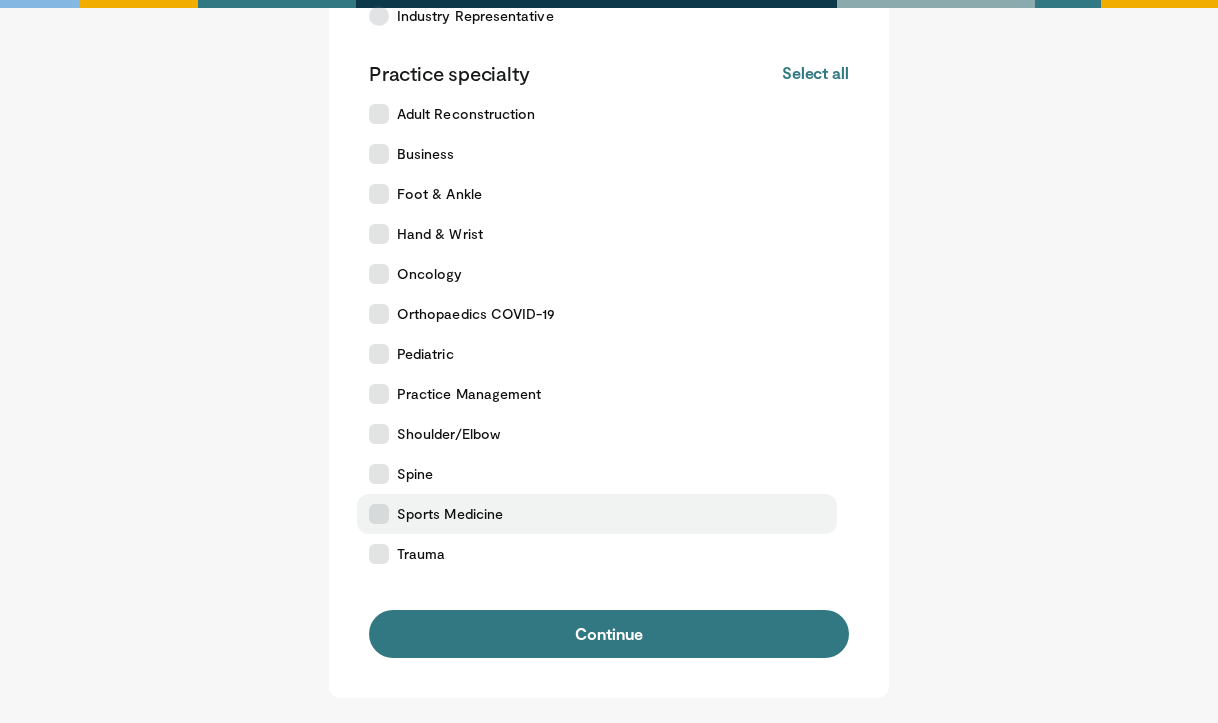 click at bounding box center [379, 514] 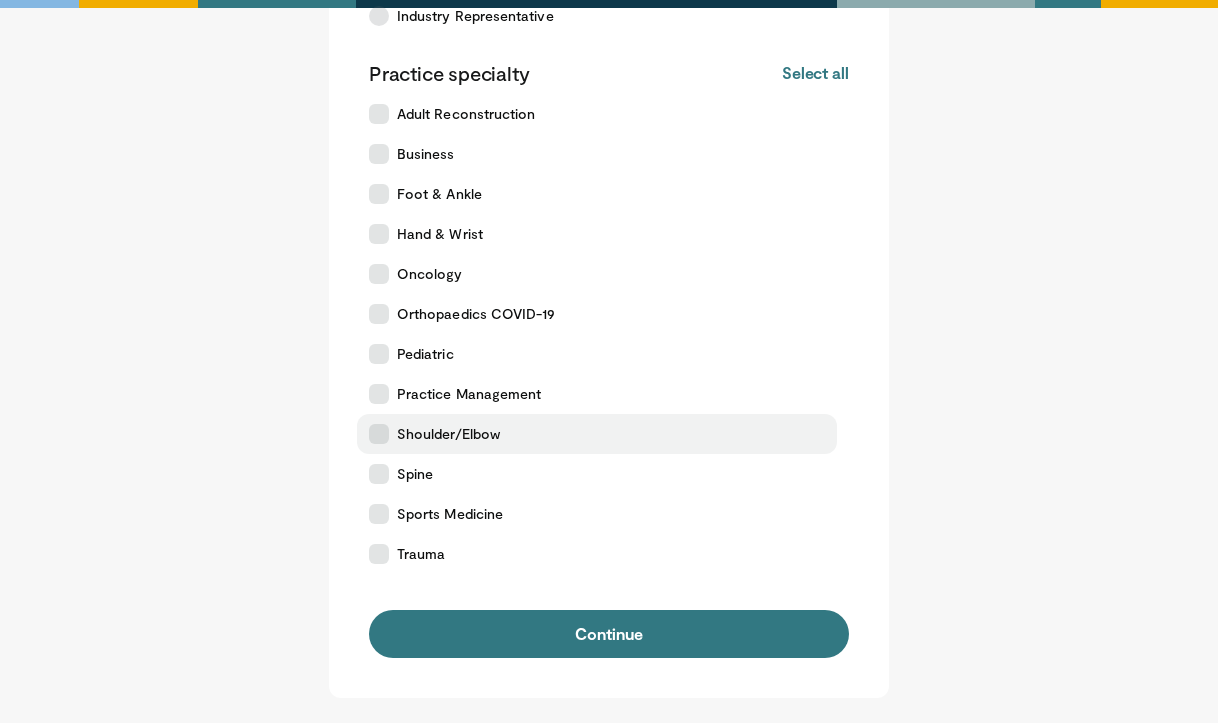 click at bounding box center (379, 434) 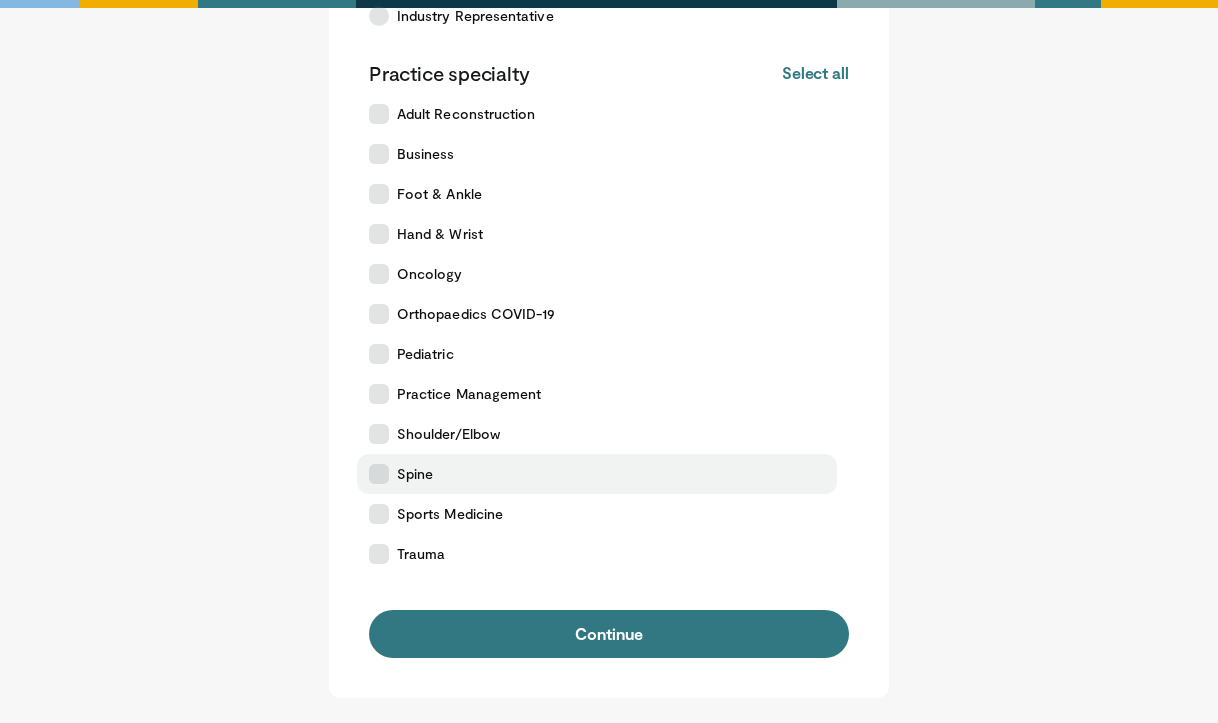 click at bounding box center (379, 474) 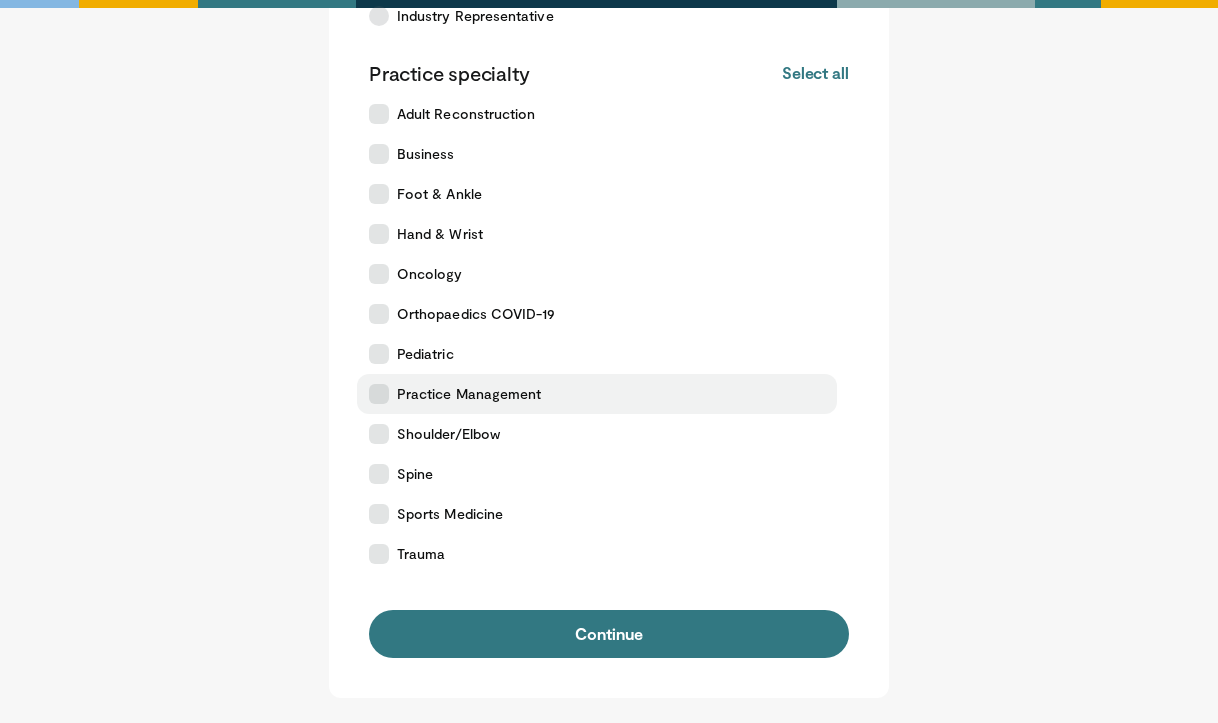 click at bounding box center [379, 394] 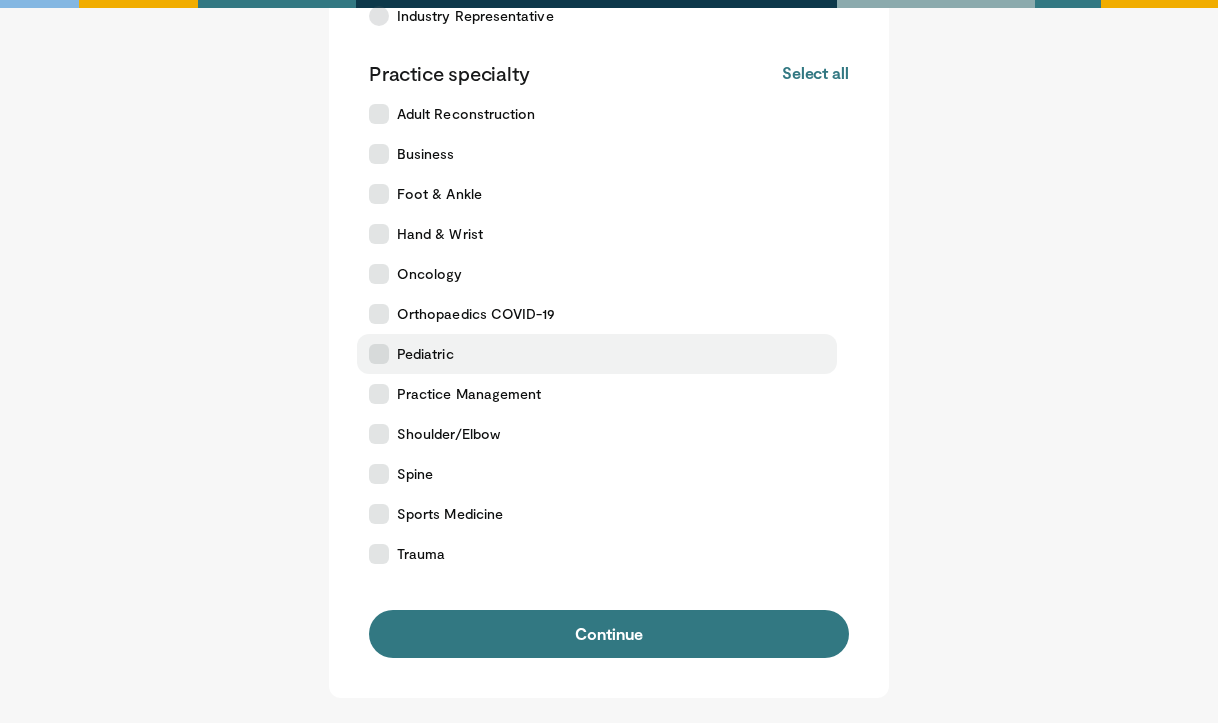 click on "Pediatric" at bounding box center [597, 354] 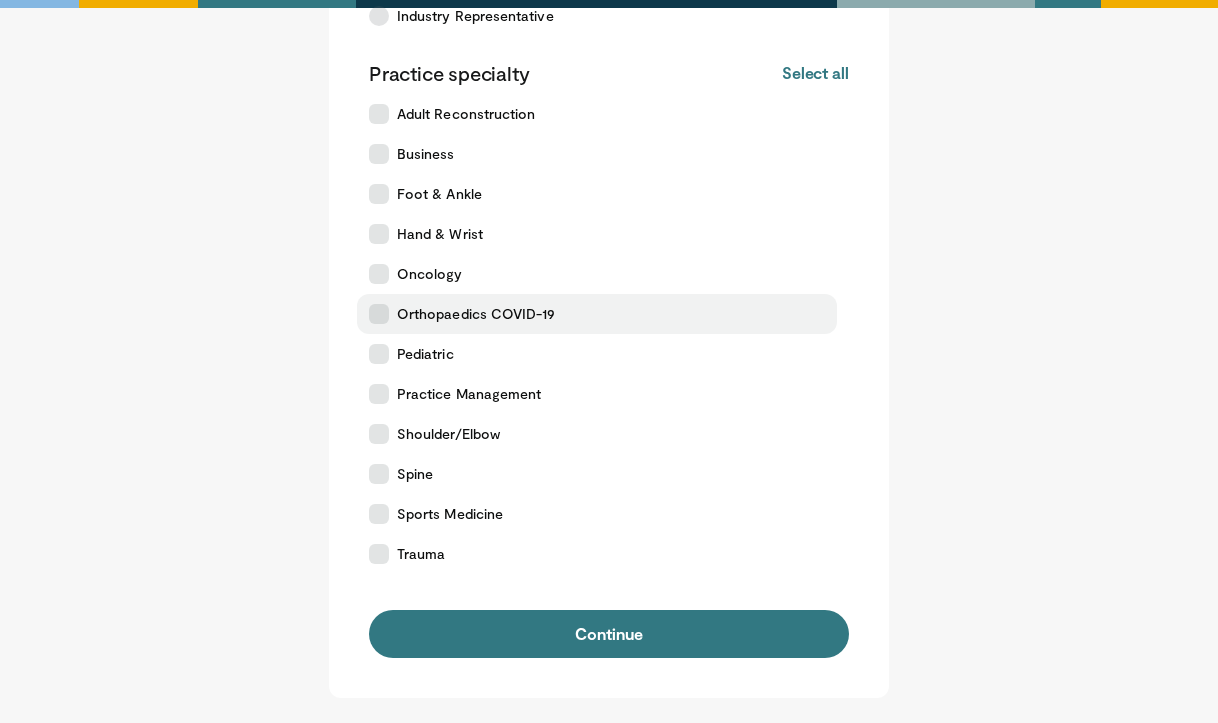 click at bounding box center [379, 314] 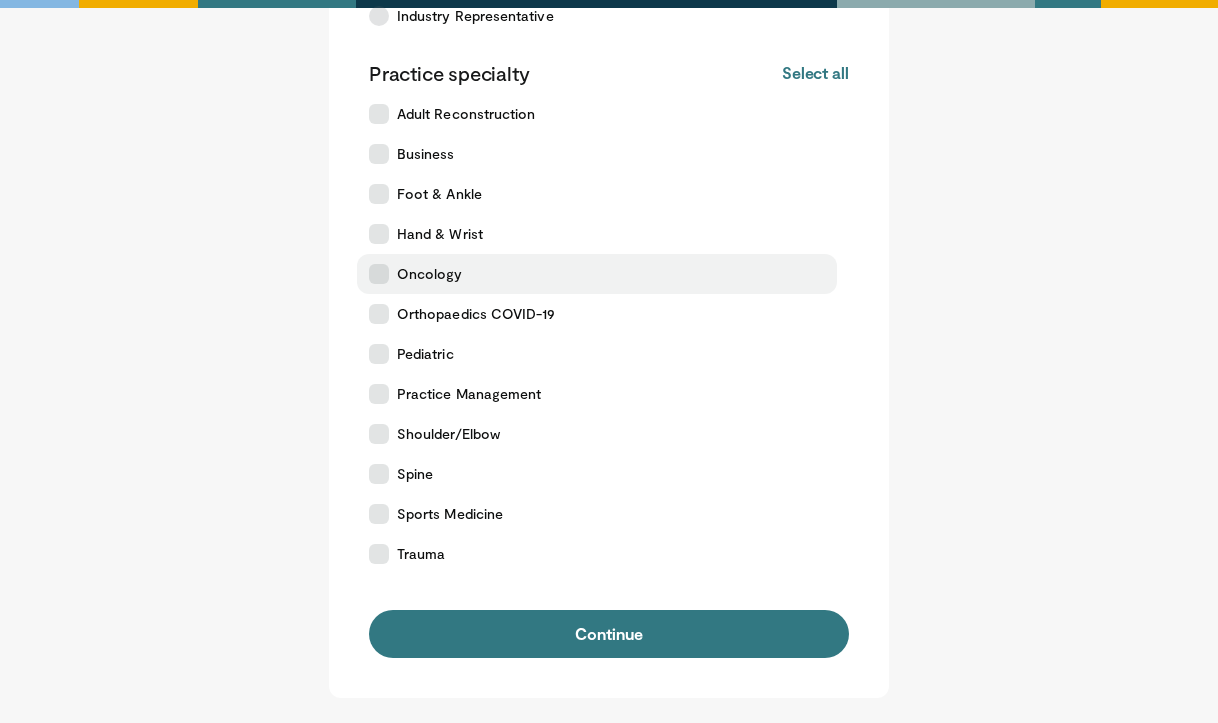 click at bounding box center [379, 274] 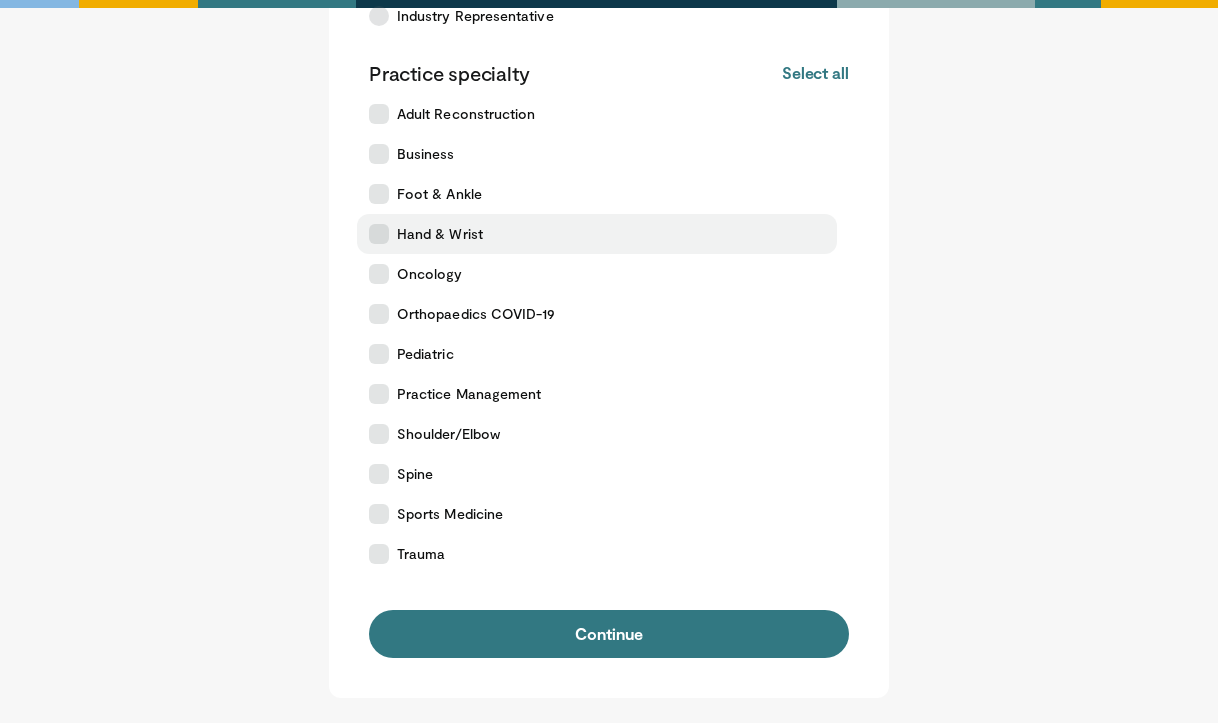 click at bounding box center [379, 234] 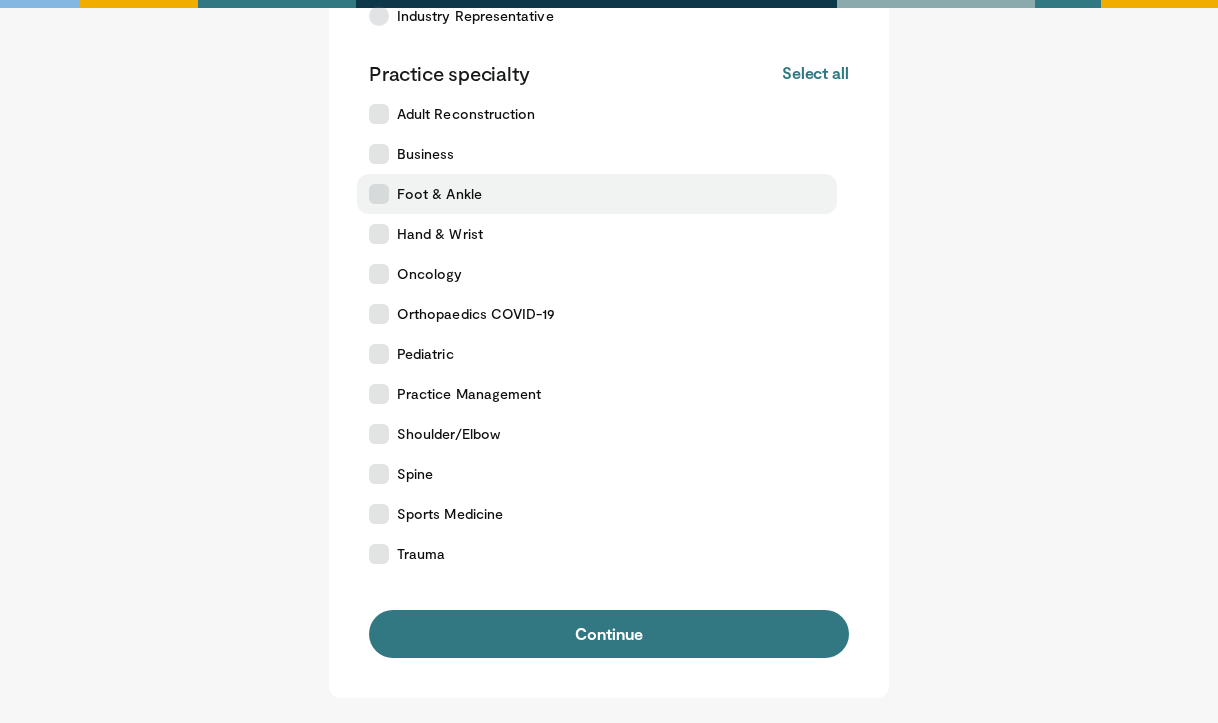 click at bounding box center (379, 194) 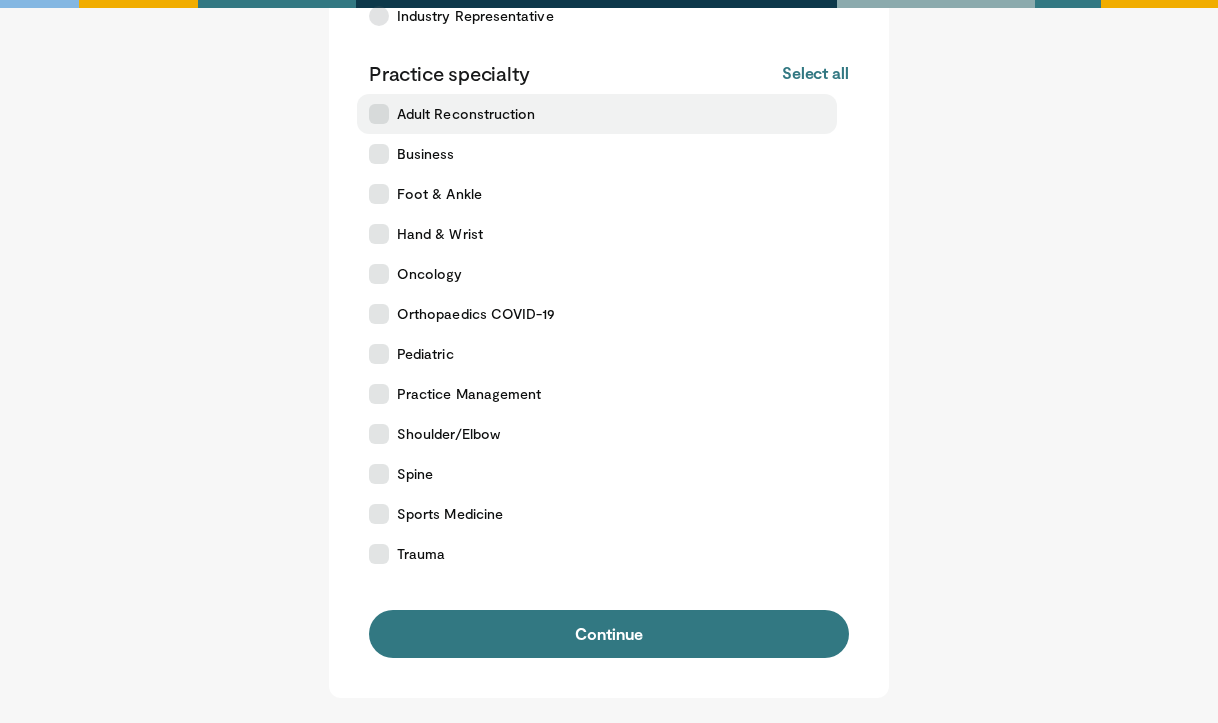click at bounding box center (379, 114) 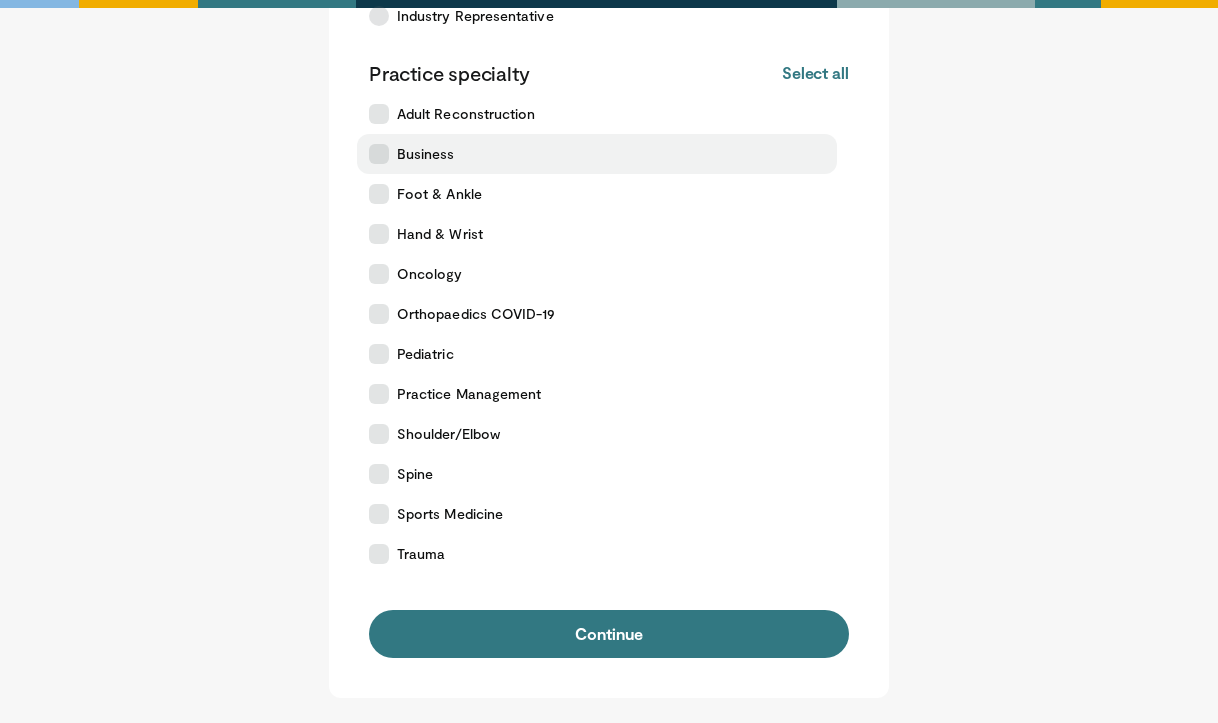 click at bounding box center (379, 154) 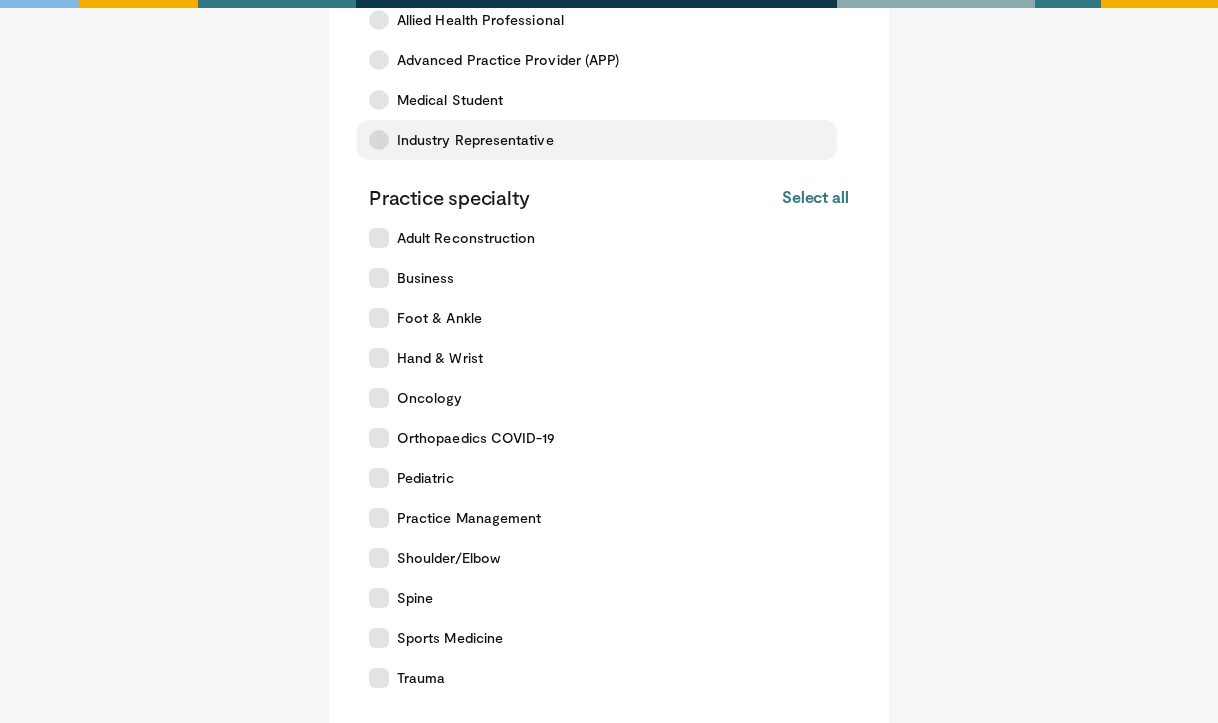 scroll, scrollTop: 220, scrollLeft: 0, axis: vertical 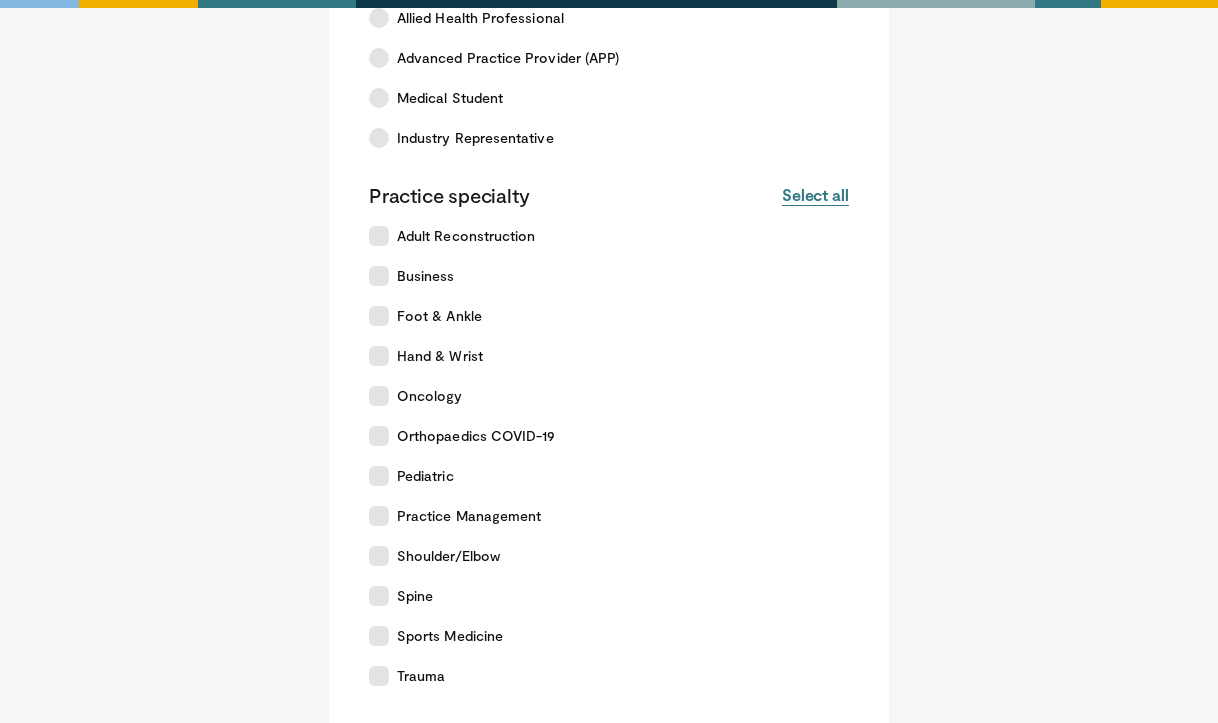 click on "Select all" at bounding box center (815, 195) 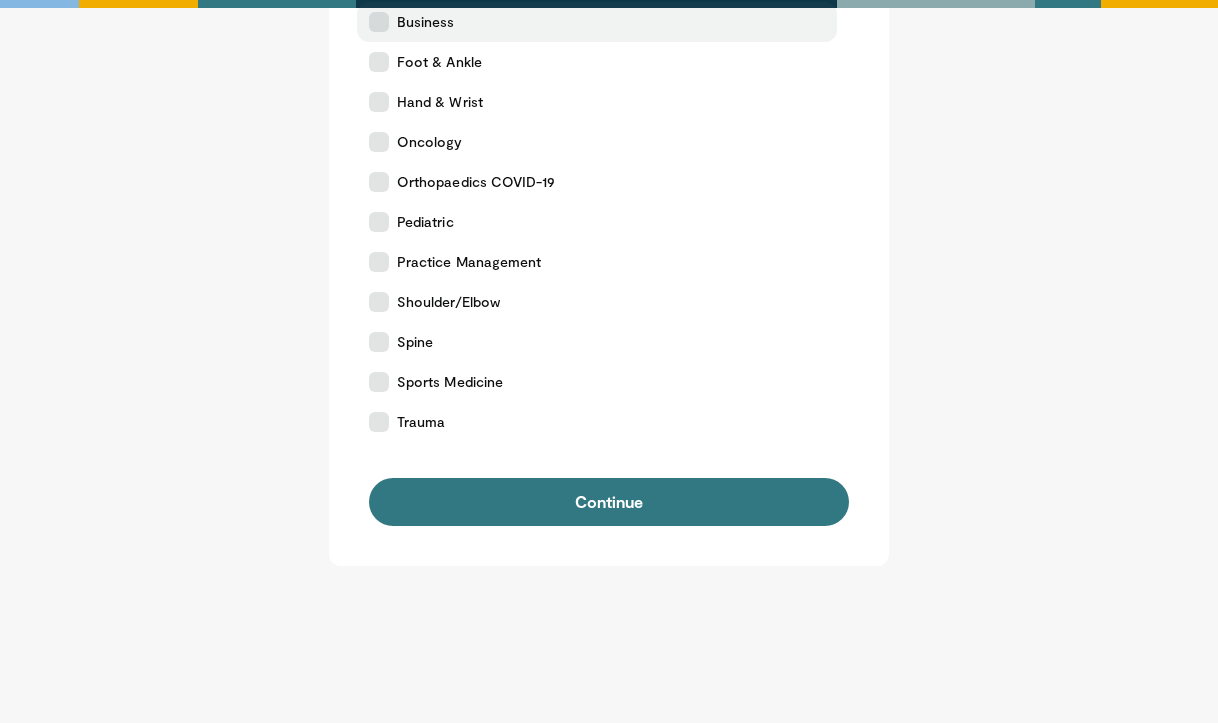 scroll, scrollTop: 515, scrollLeft: 0, axis: vertical 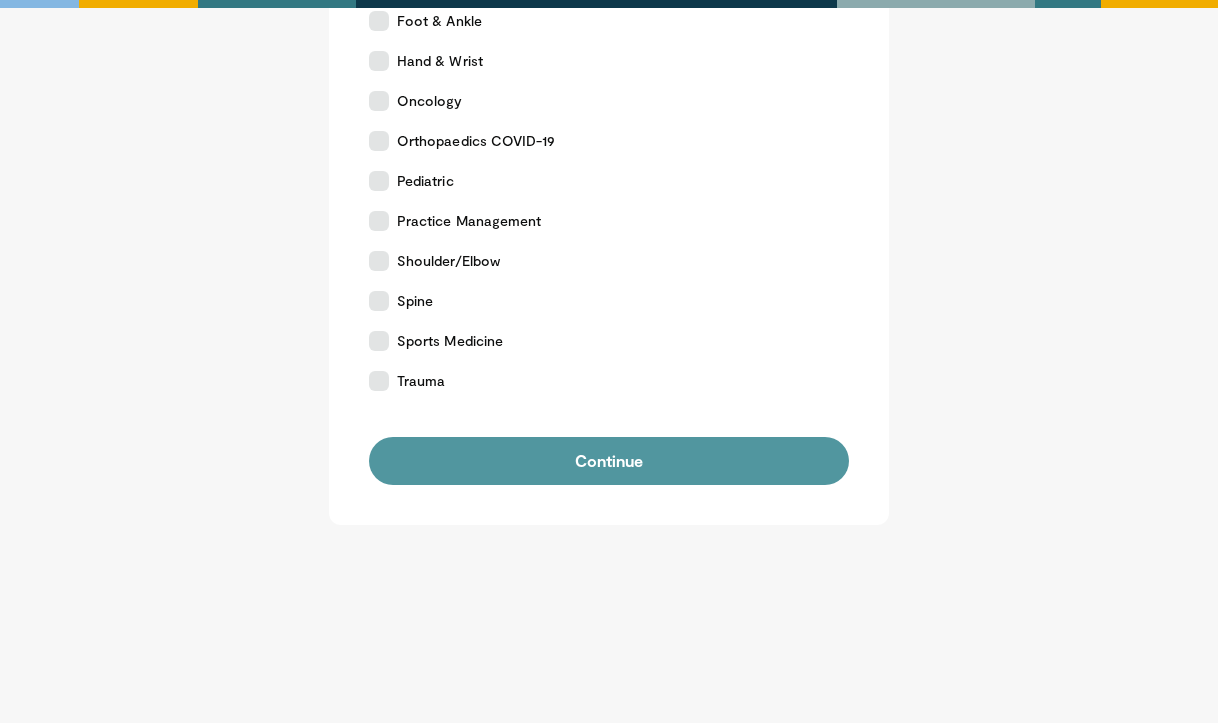 click on "Continue" at bounding box center (609, 461) 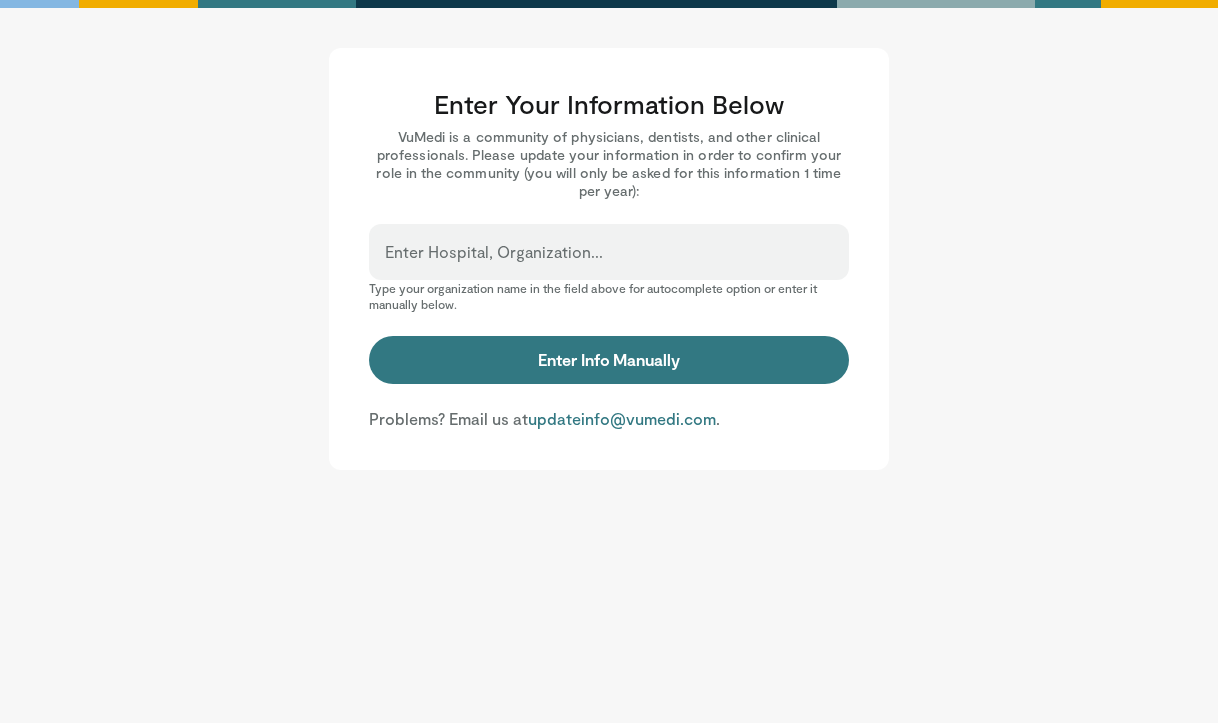 scroll, scrollTop: 0, scrollLeft: 0, axis: both 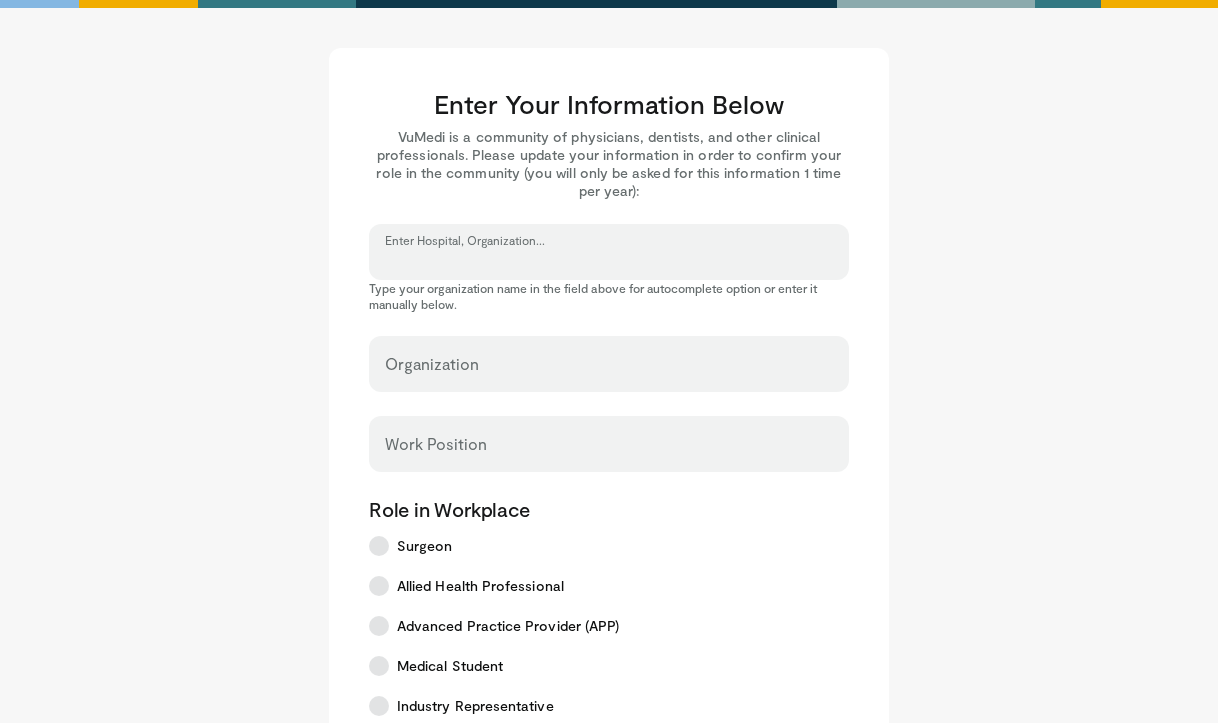 click on "Enter Hospital, Organization..." at bounding box center (609, 261) 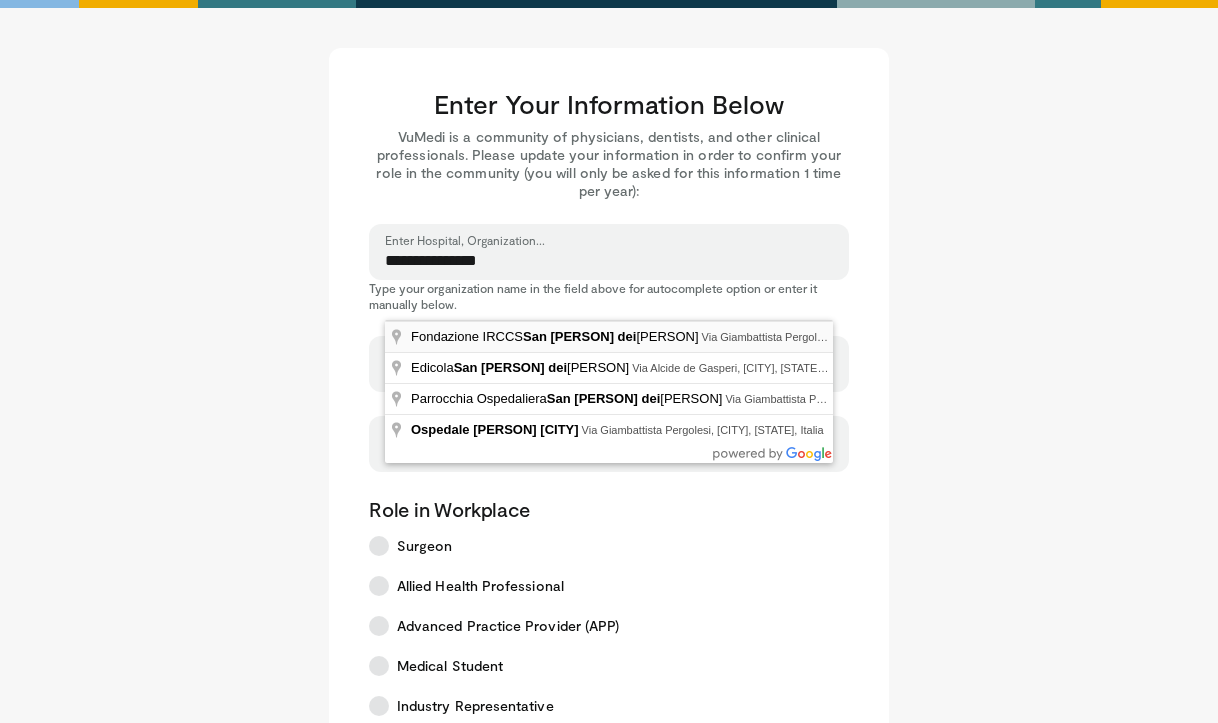 type on "**********" 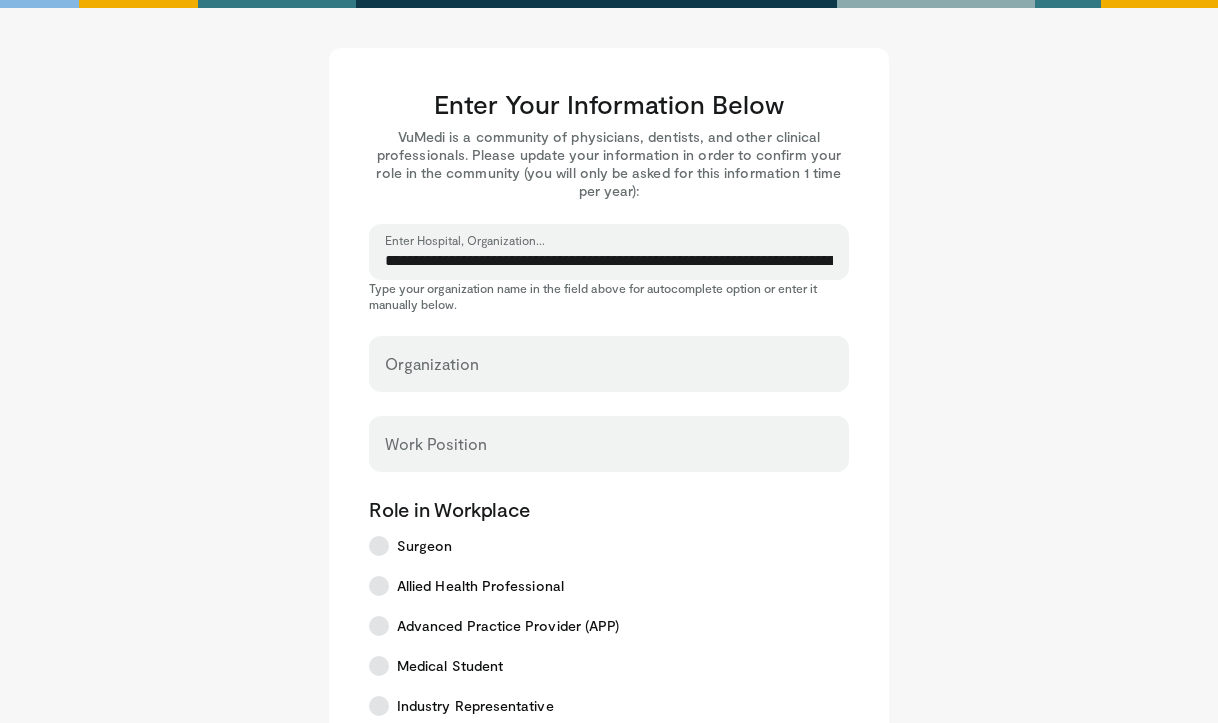 select on "**" 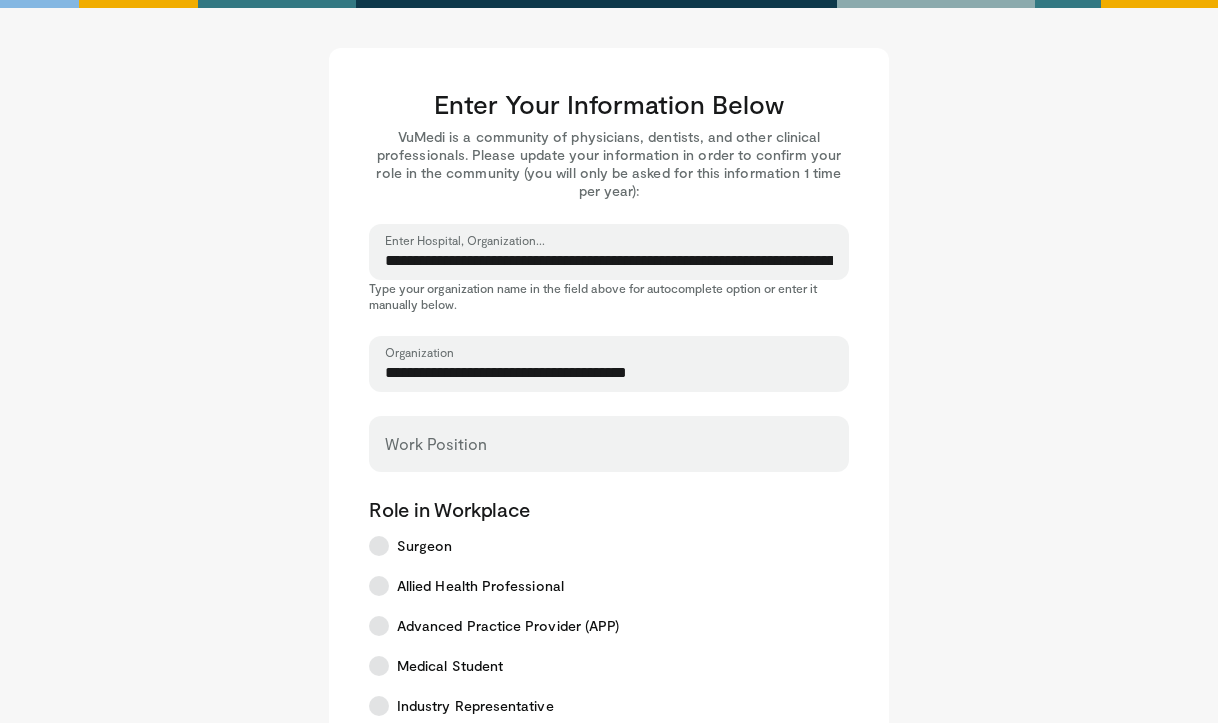 click on "**********" at bounding box center [609, 261] 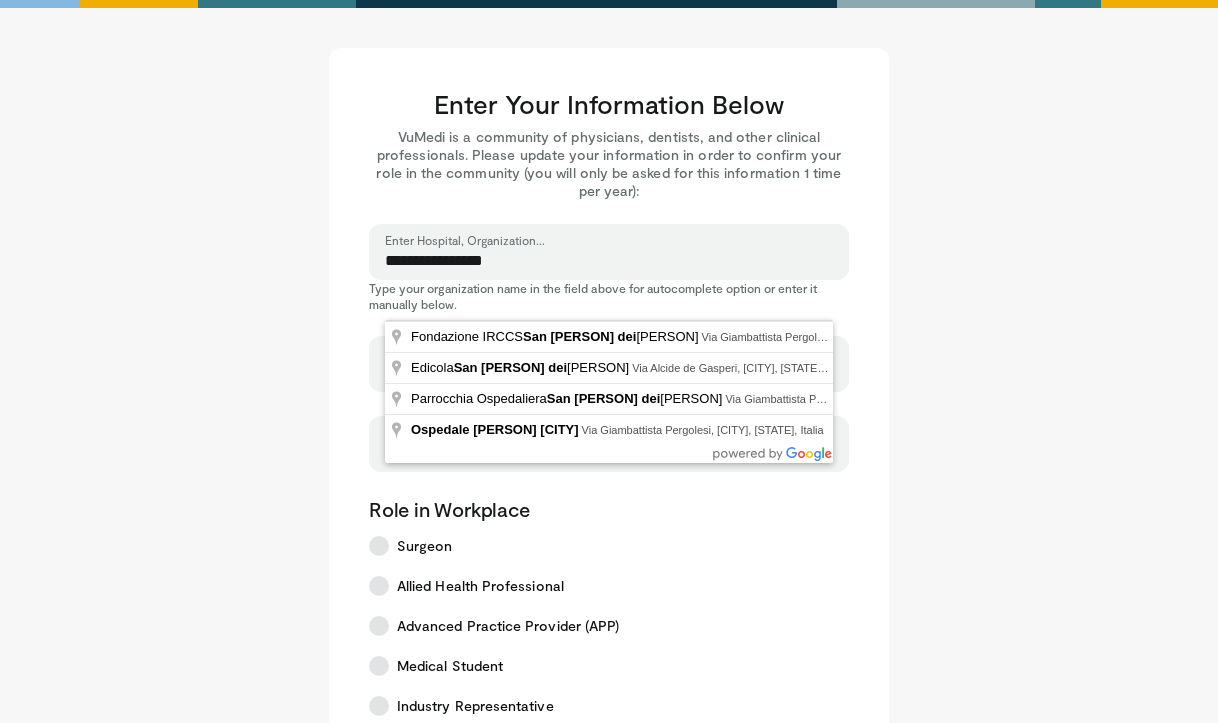 type on "**********" 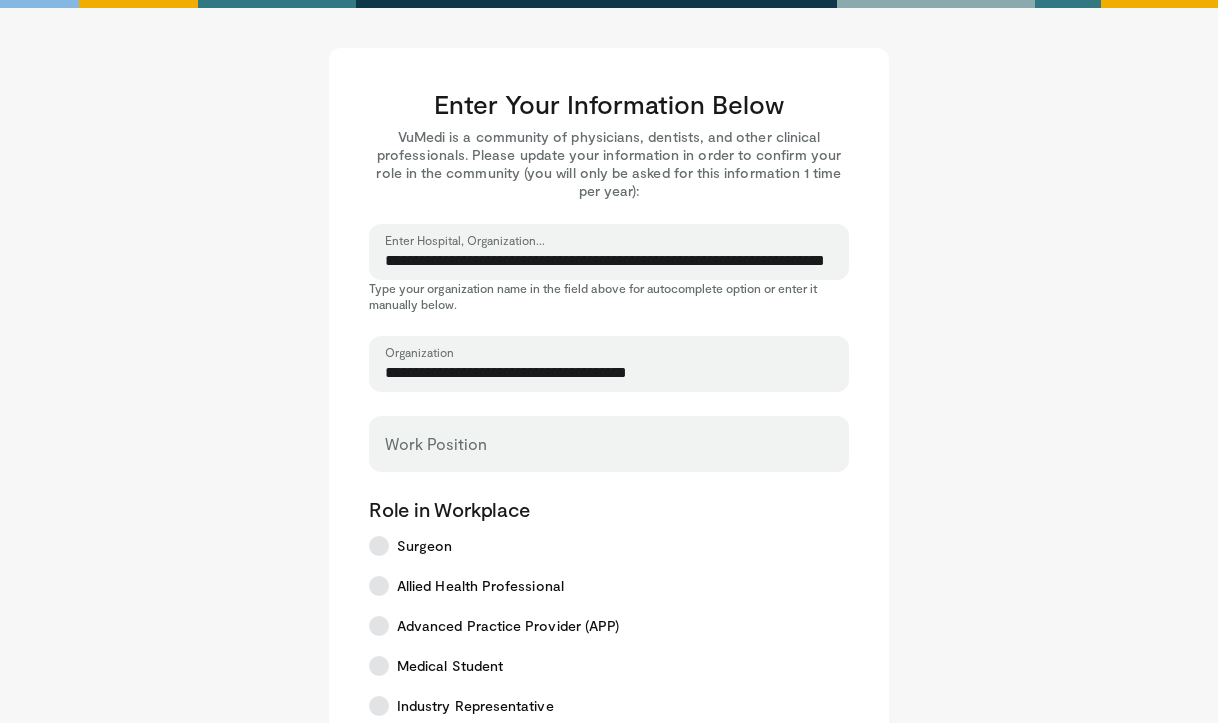 type on "**********" 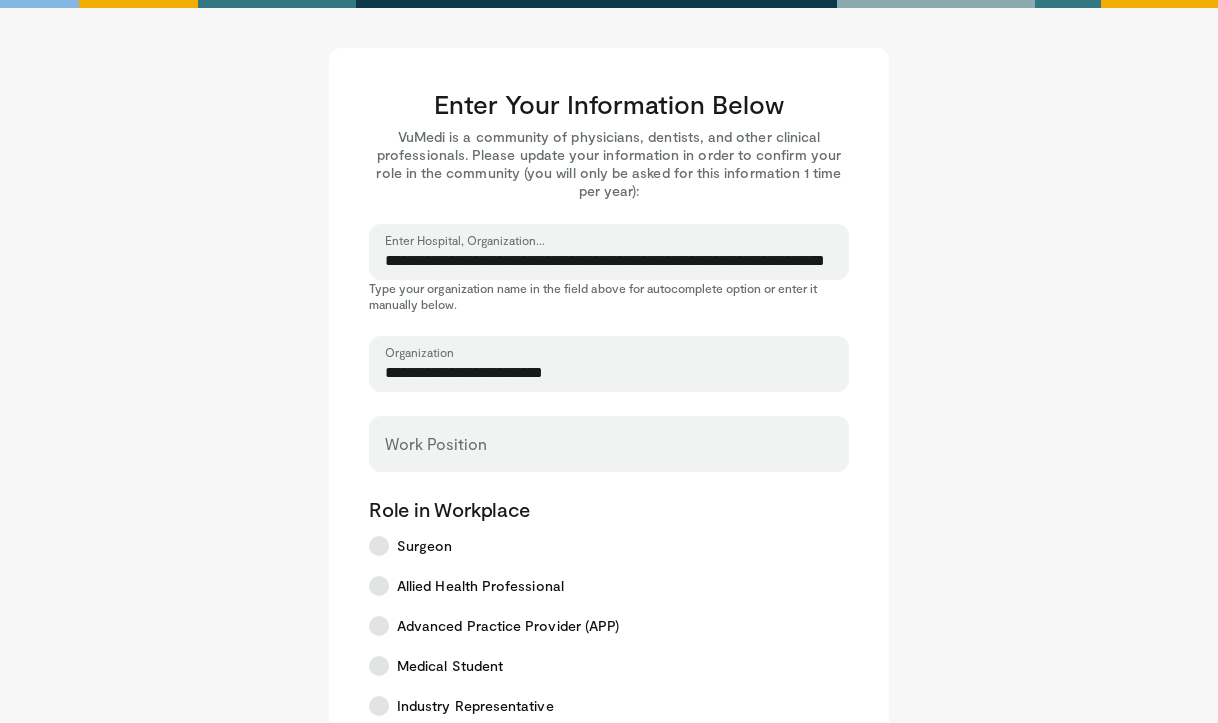 click on "**********" at bounding box center [609, 373] 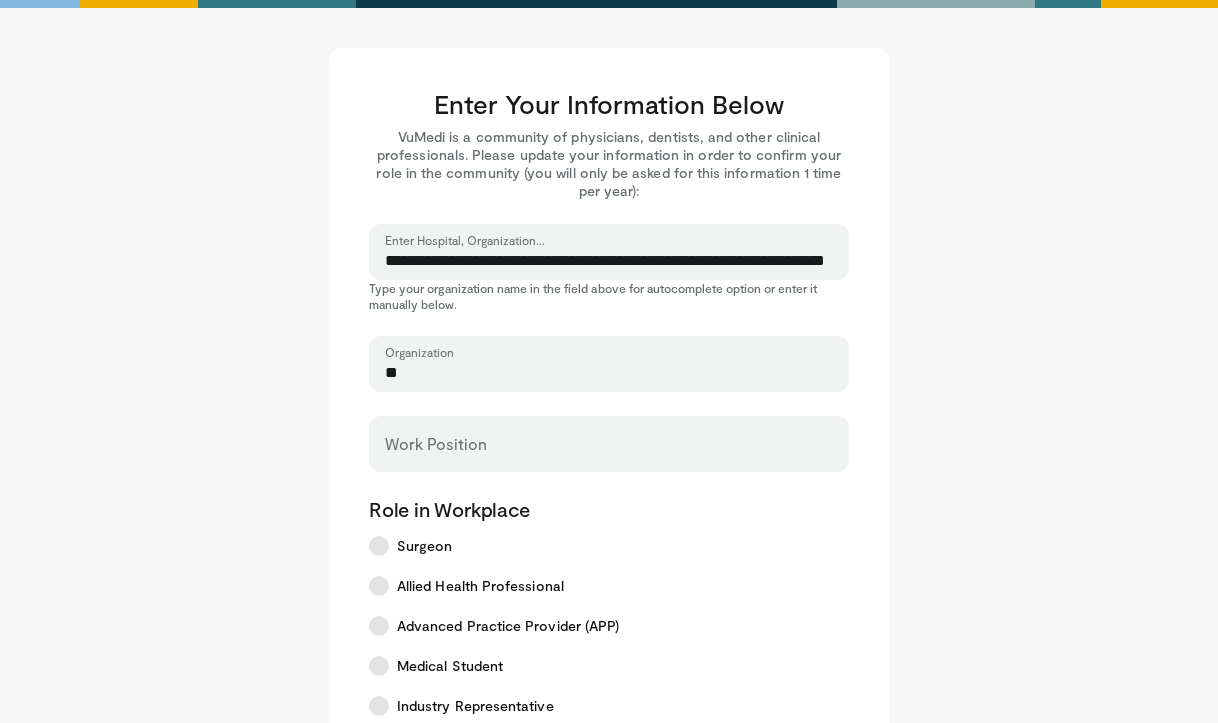 type on "*" 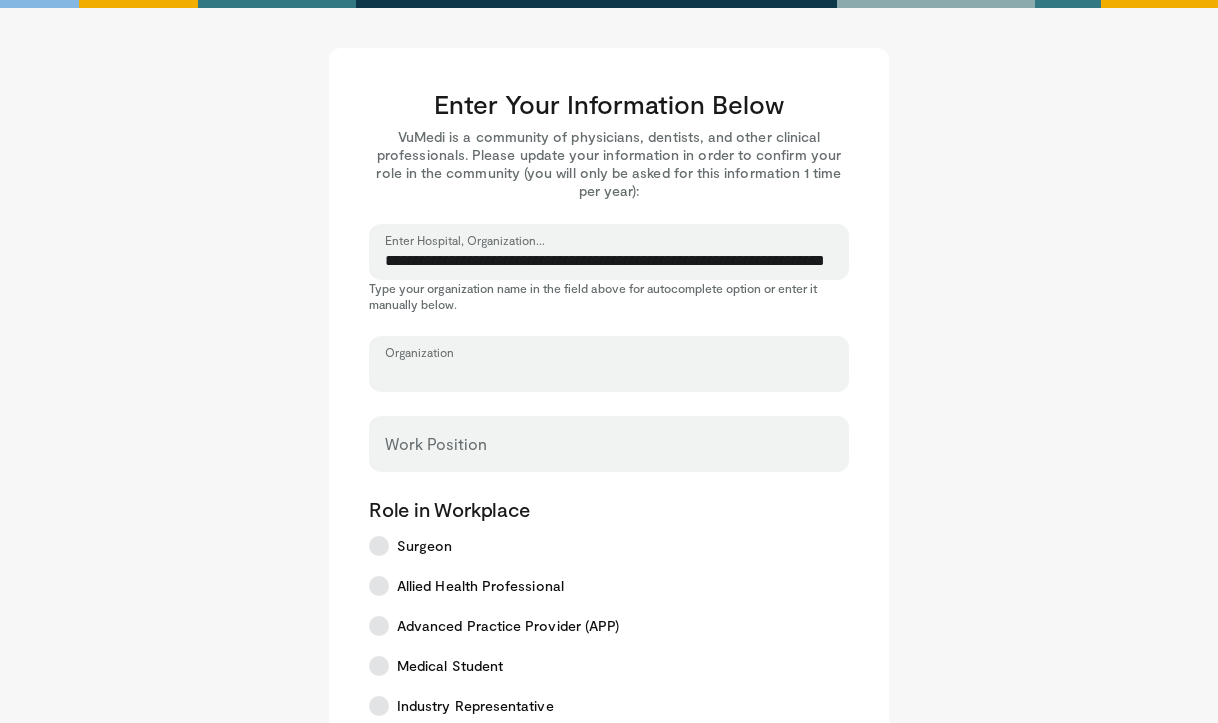type 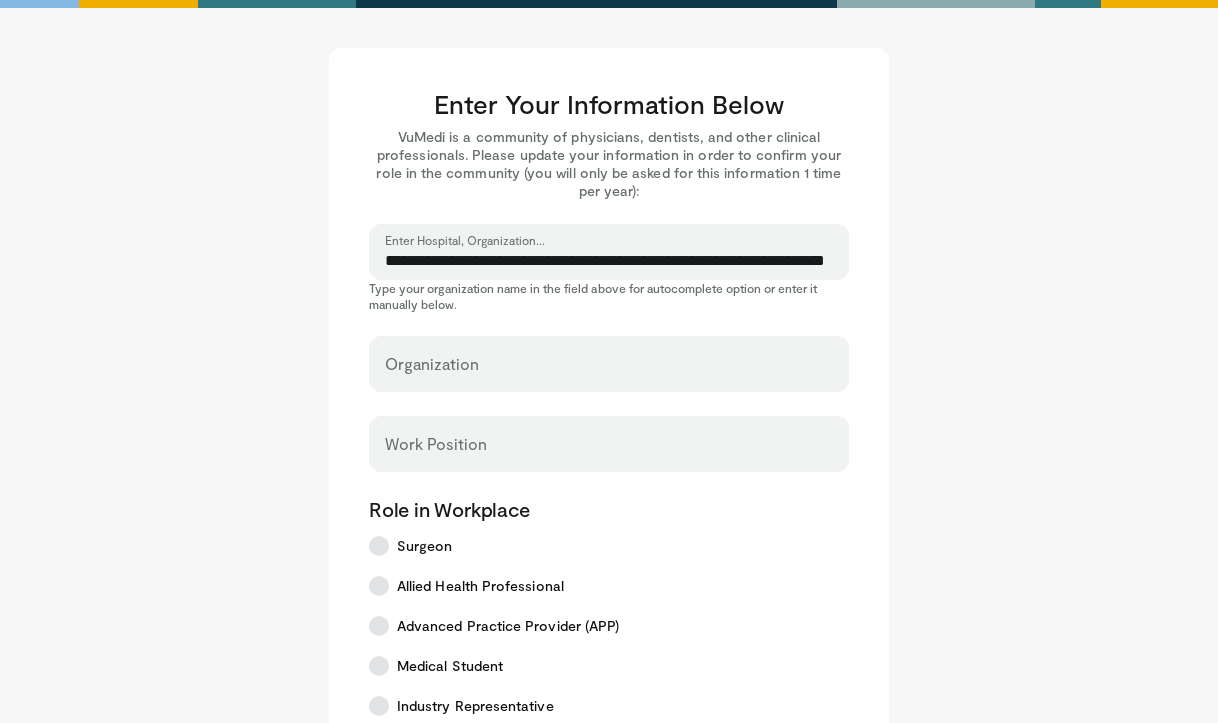 click on "**********" at bounding box center [609, 261] 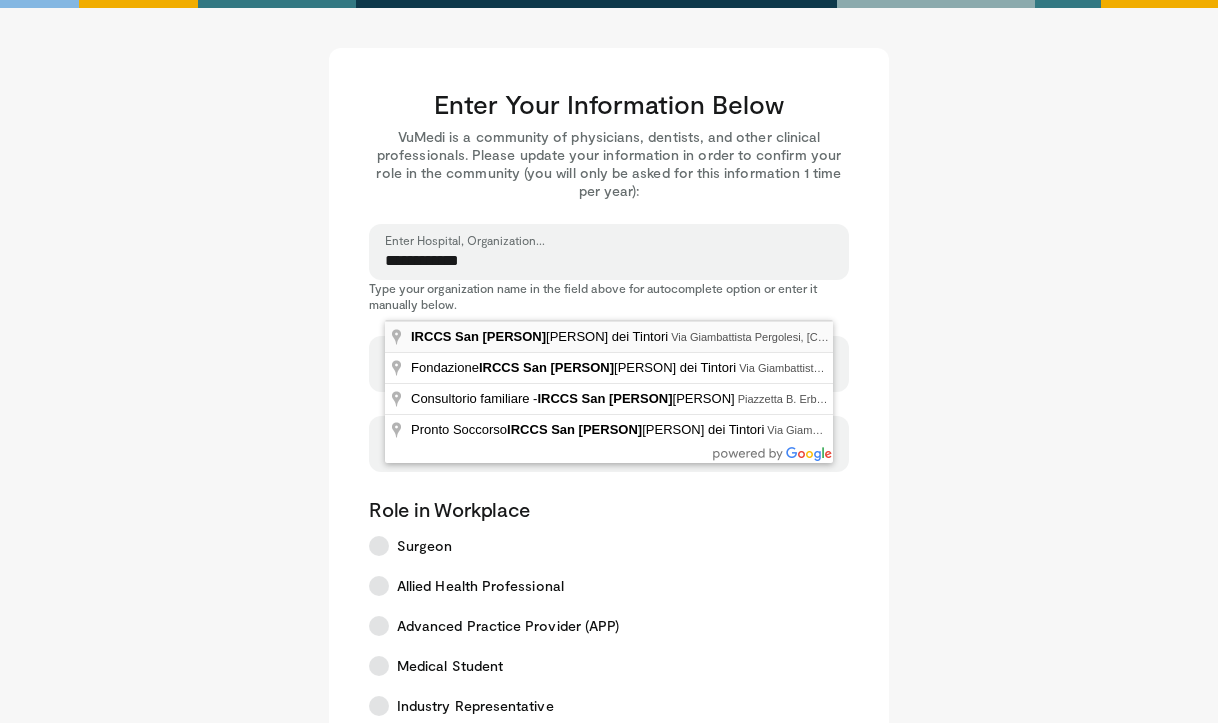 type on "**********" 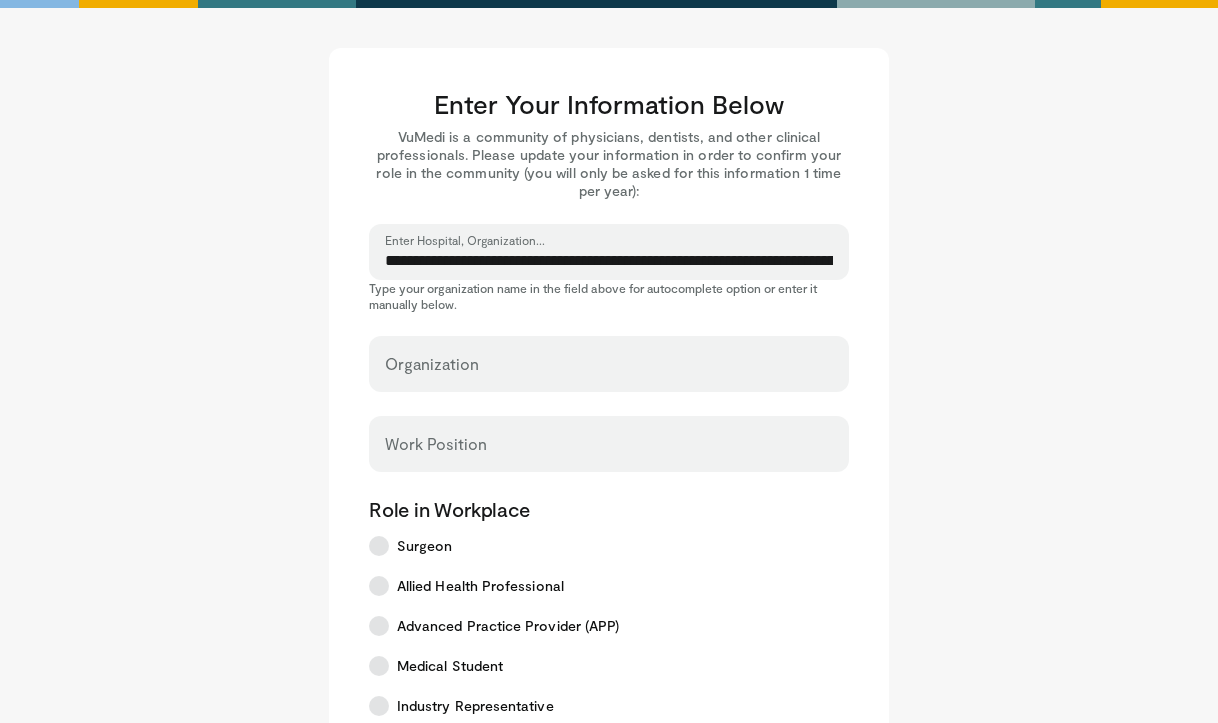 type on "**********" 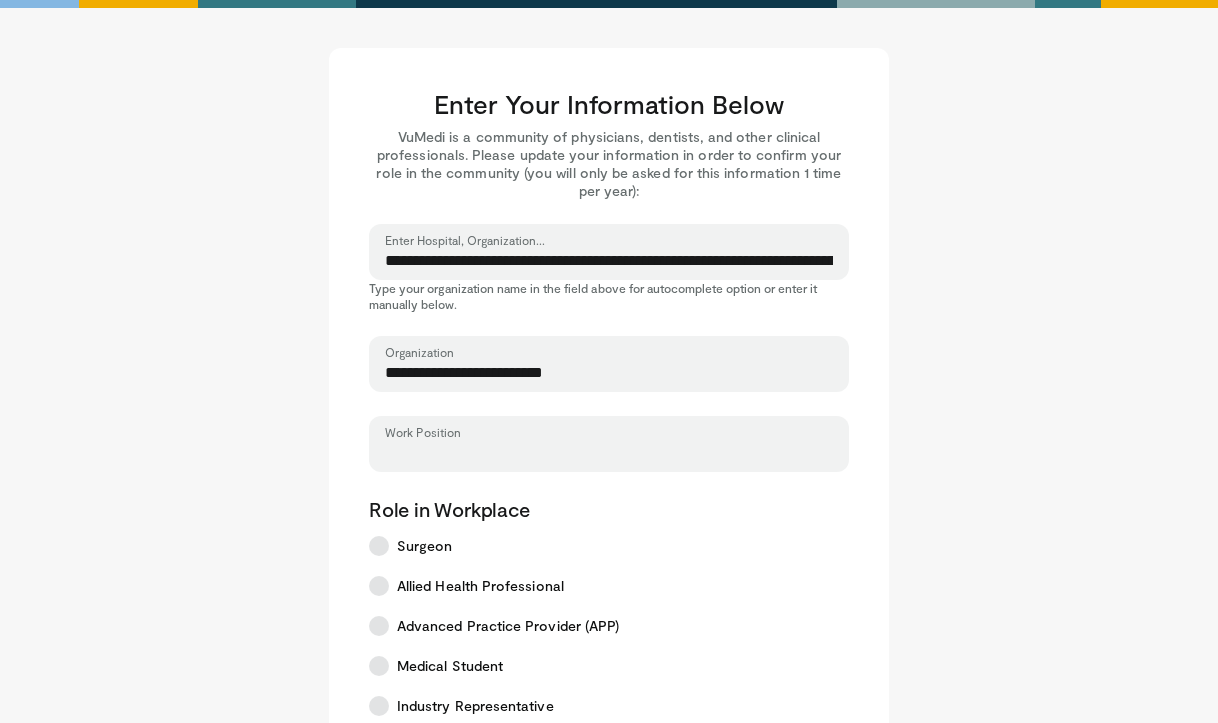 click on "Work Position" at bounding box center (609, 453) 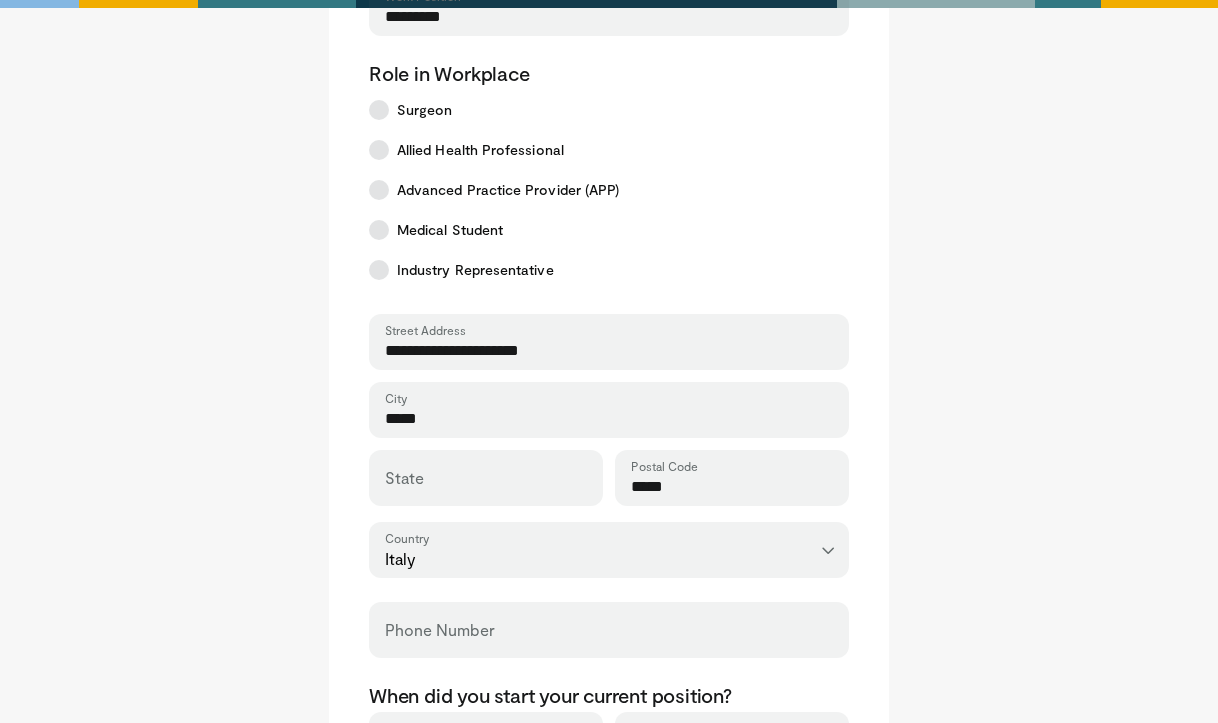 scroll, scrollTop: 438, scrollLeft: 0, axis: vertical 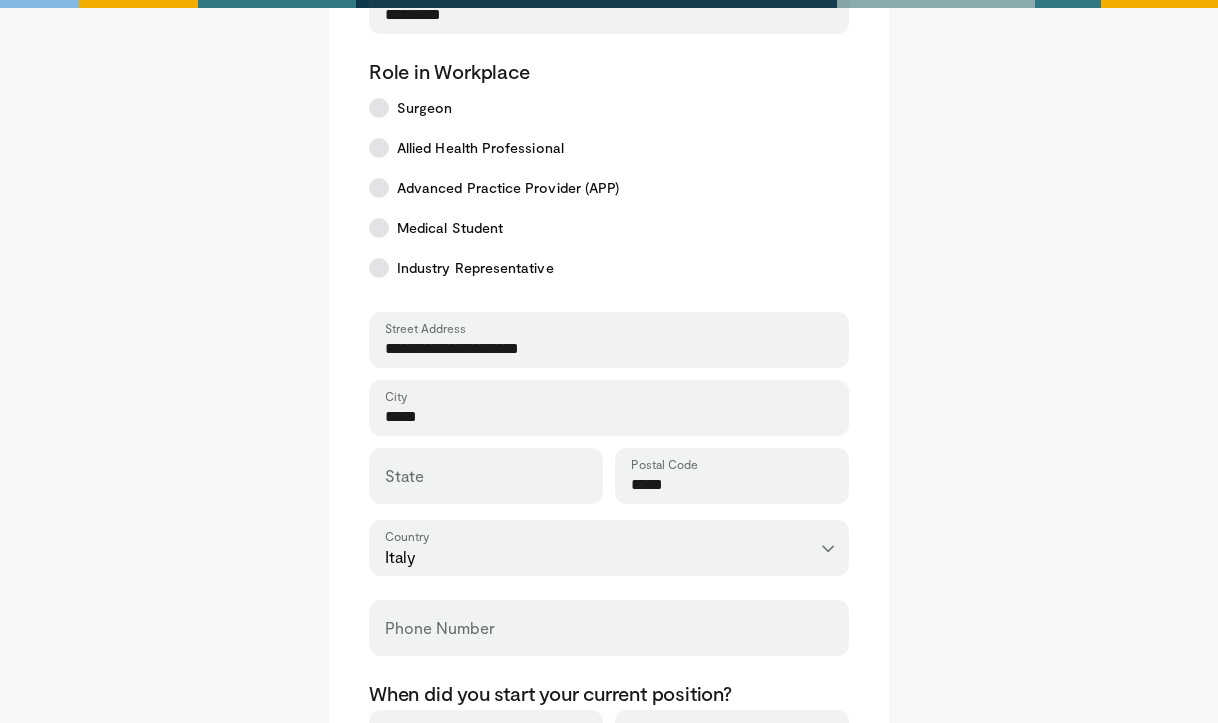 type on "********" 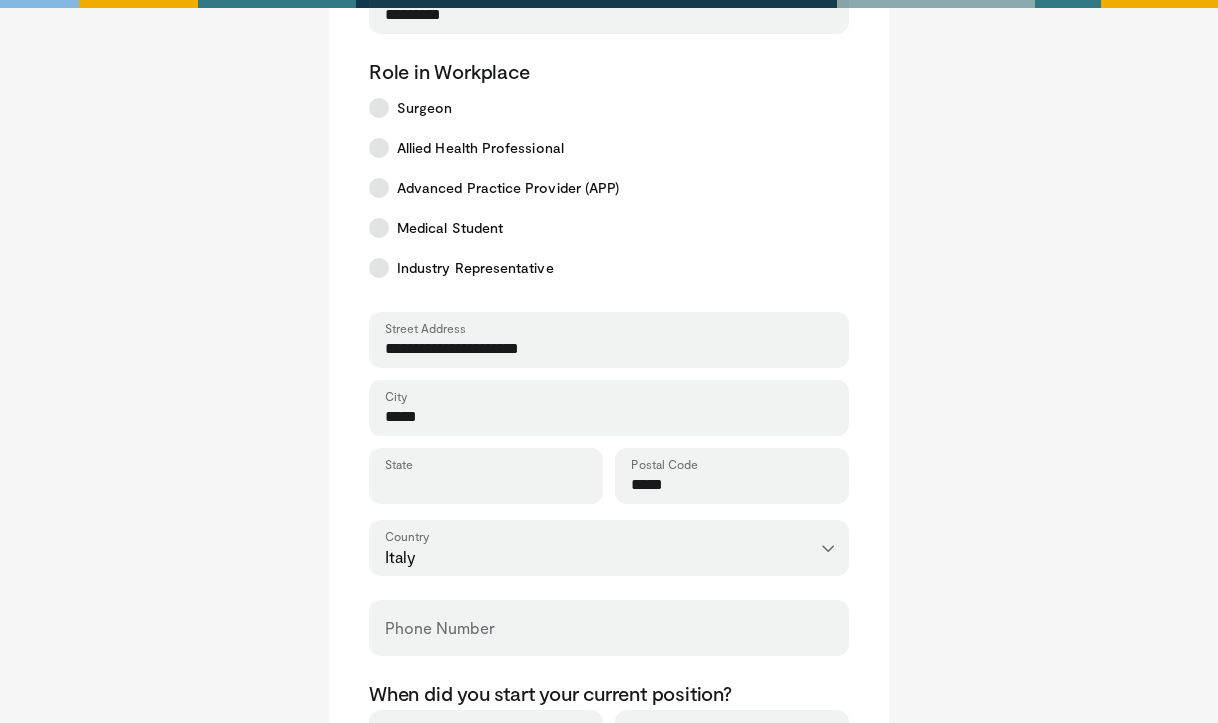 click on "State" at bounding box center [486, 485] 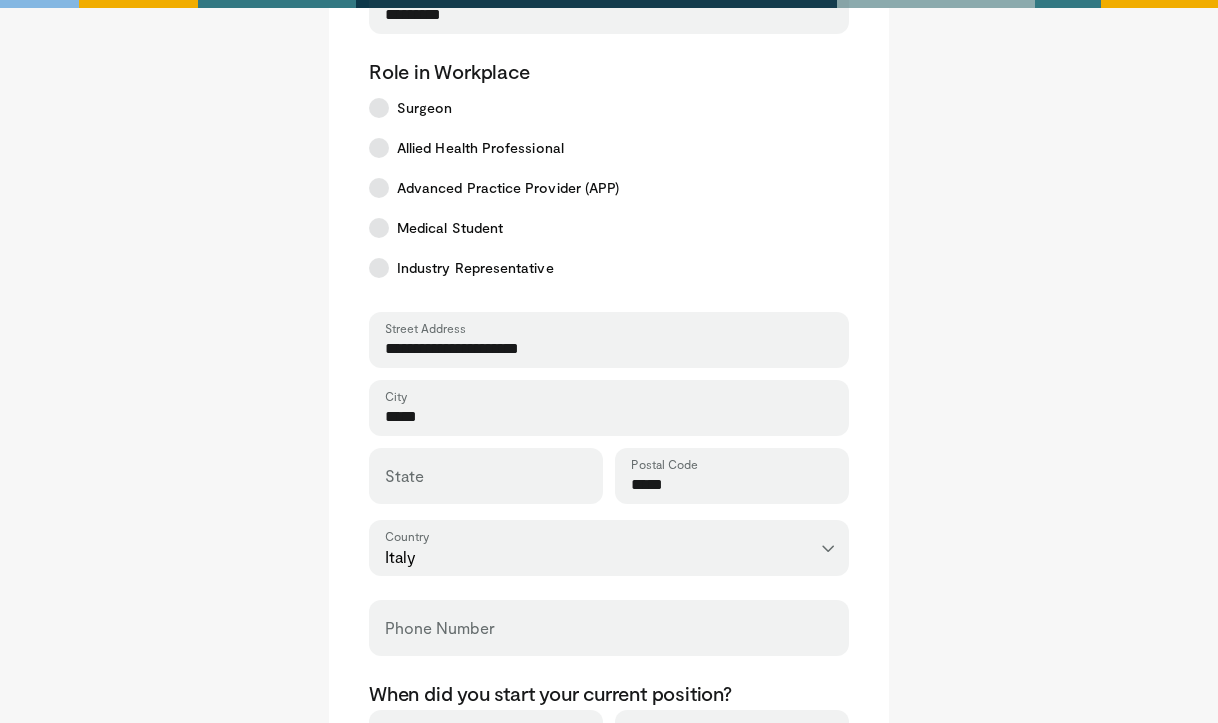 click on "**********" at bounding box center [609, 271] 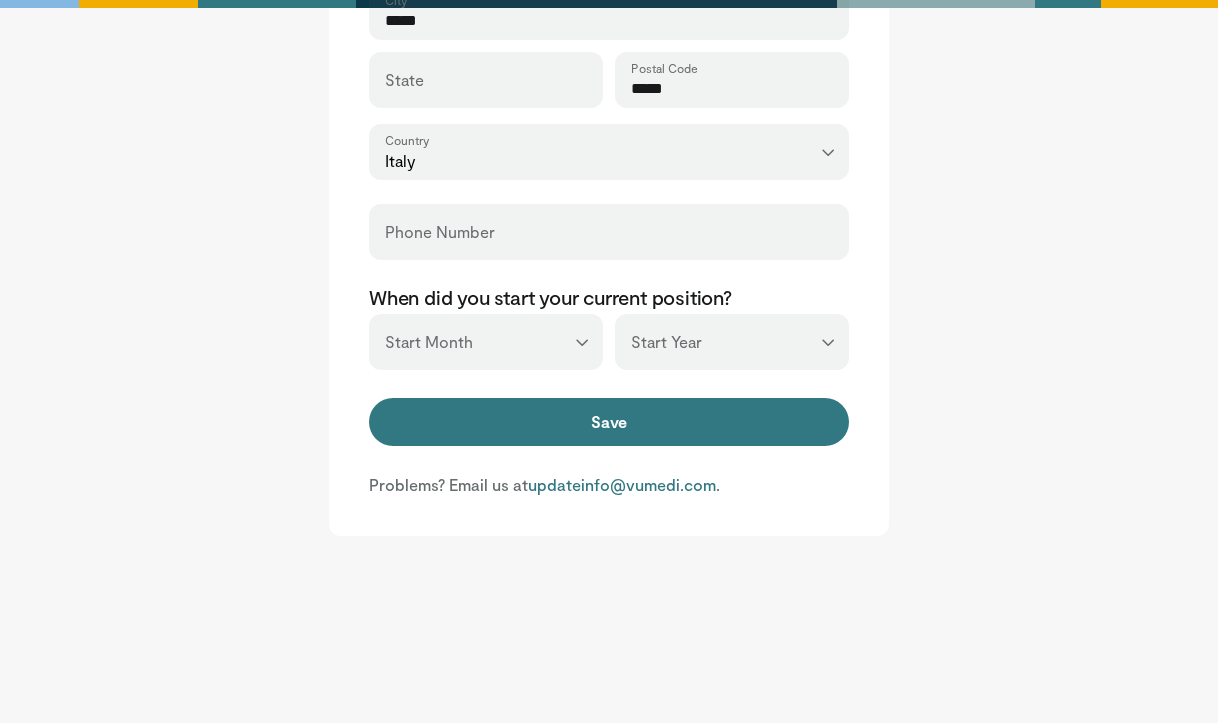 scroll, scrollTop: 845, scrollLeft: 0, axis: vertical 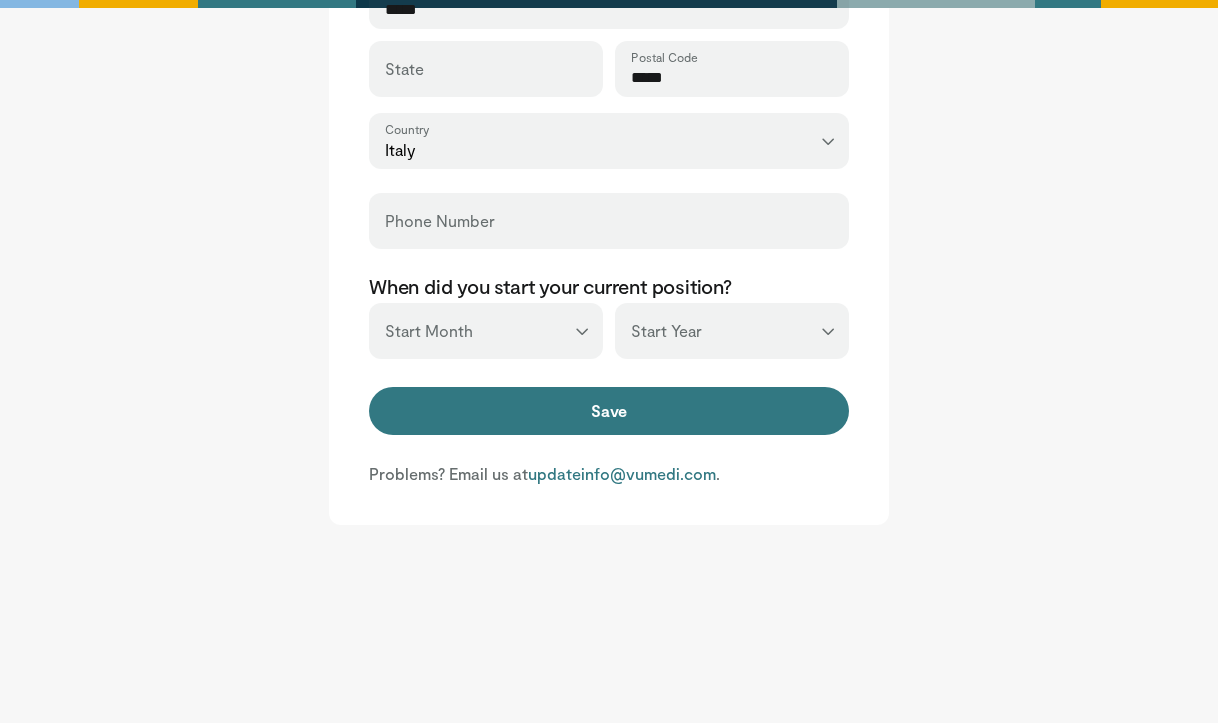 click on "***
*******
********
*****
*****
***
****
****
******
*********
*******
********
********" at bounding box center [486, 331] 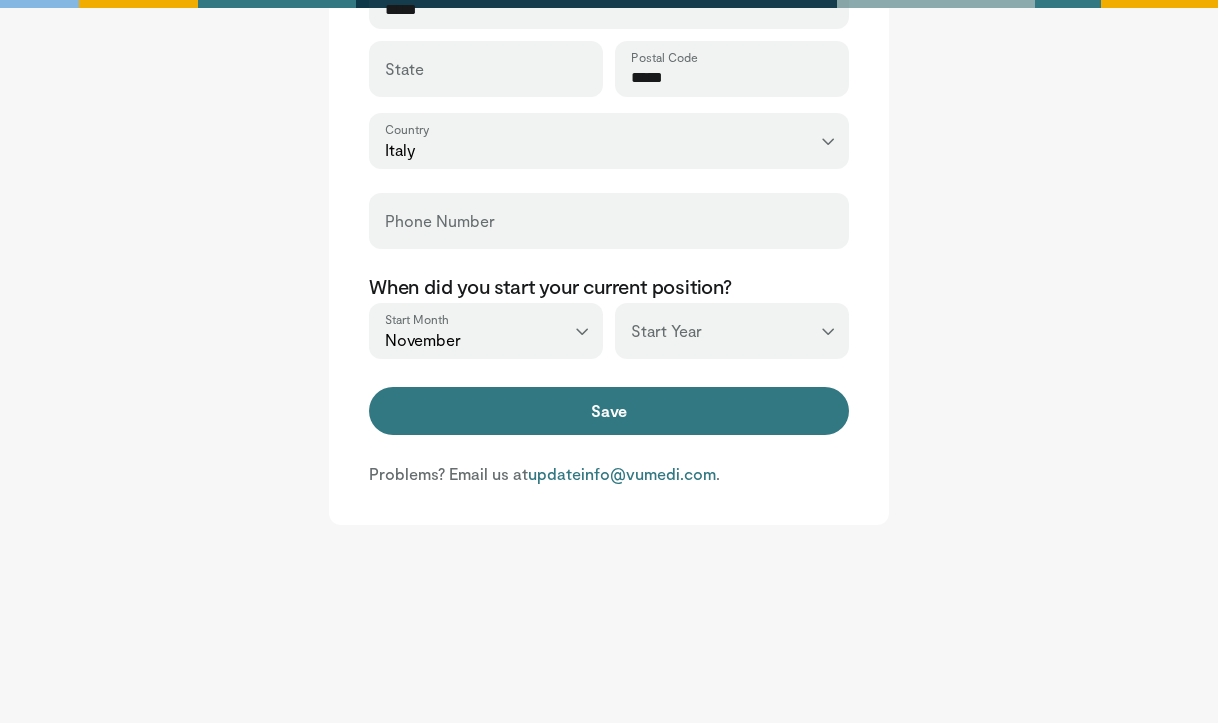 click on "***
****
****
****
****
****
****
****
****
****
****
****
****
****
****
****
****
****
****
****
****
****
****
****
****
****
****
****
****
**** **** **** **** ****" at bounding box center (732, 331) 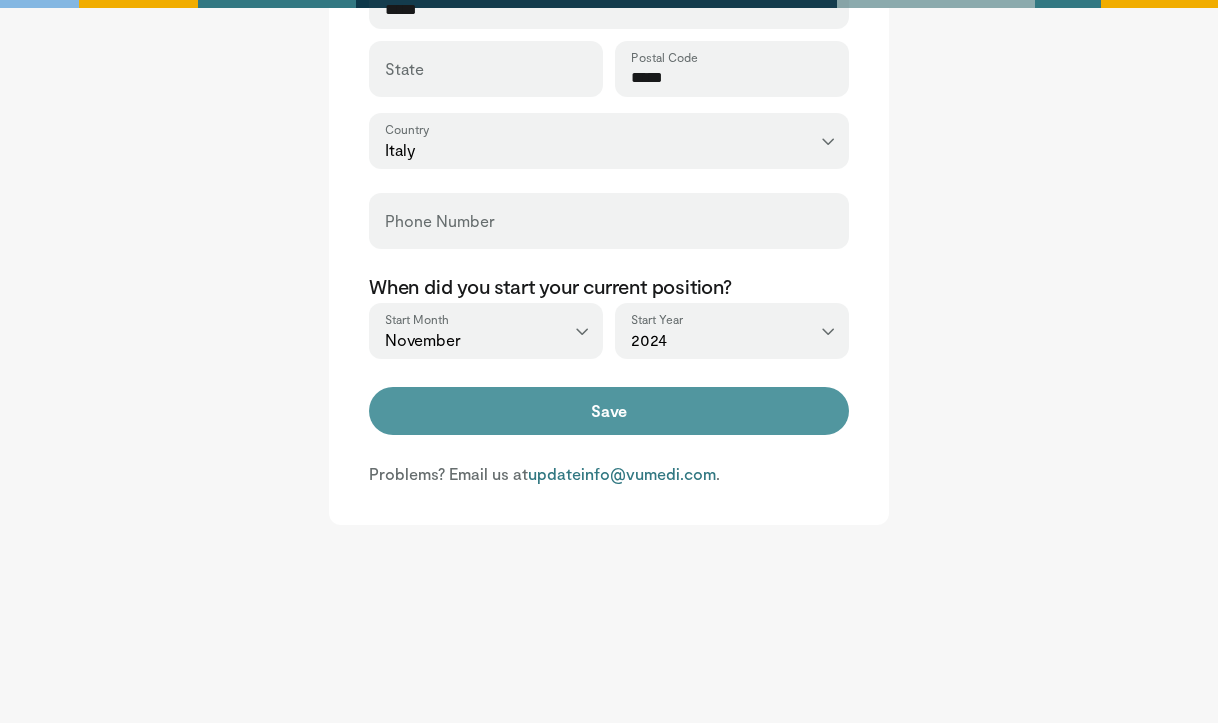 click on "Save" at bounding box center [609, 411] 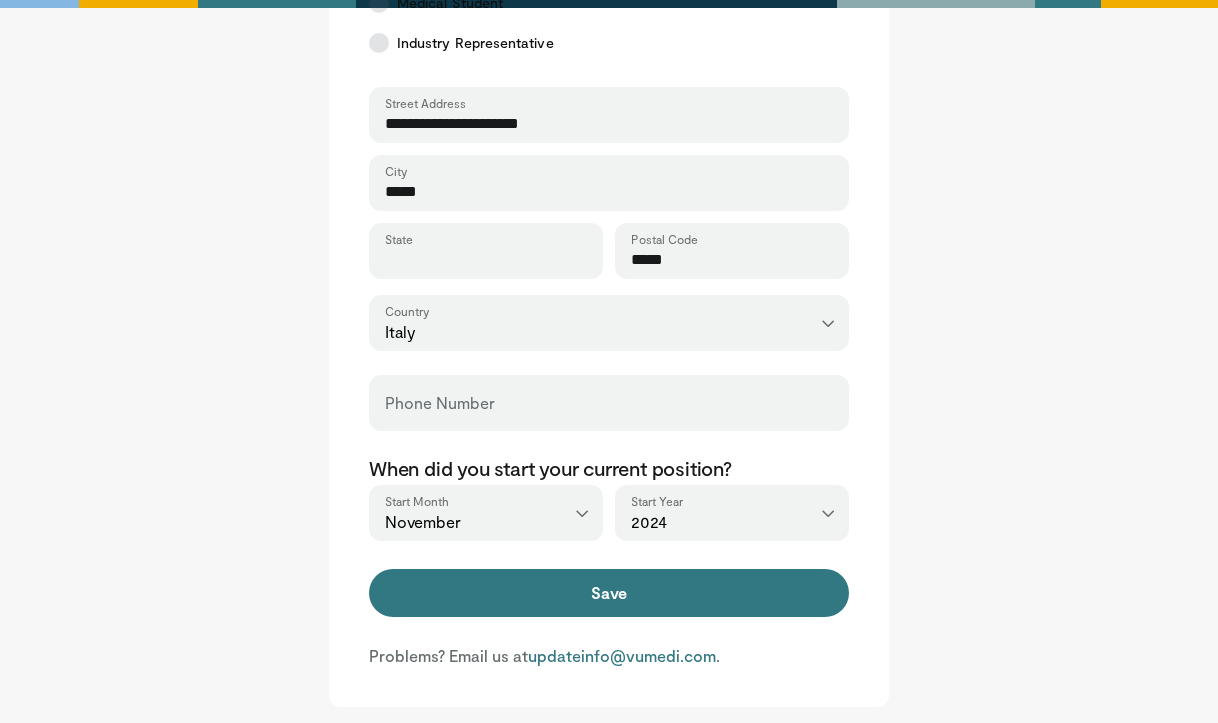 scroll, scrollTop: 665, scrollLeft: 0, axis: vertical 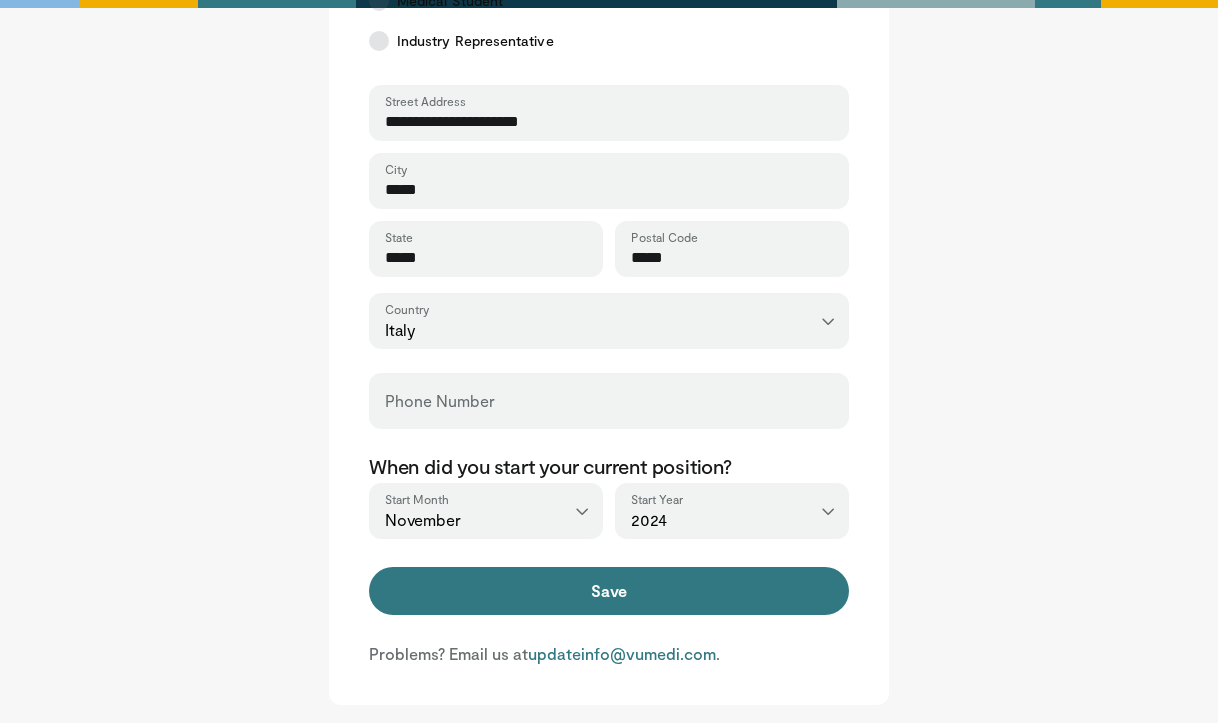 click on "*****" at bounding box center (486, 258) 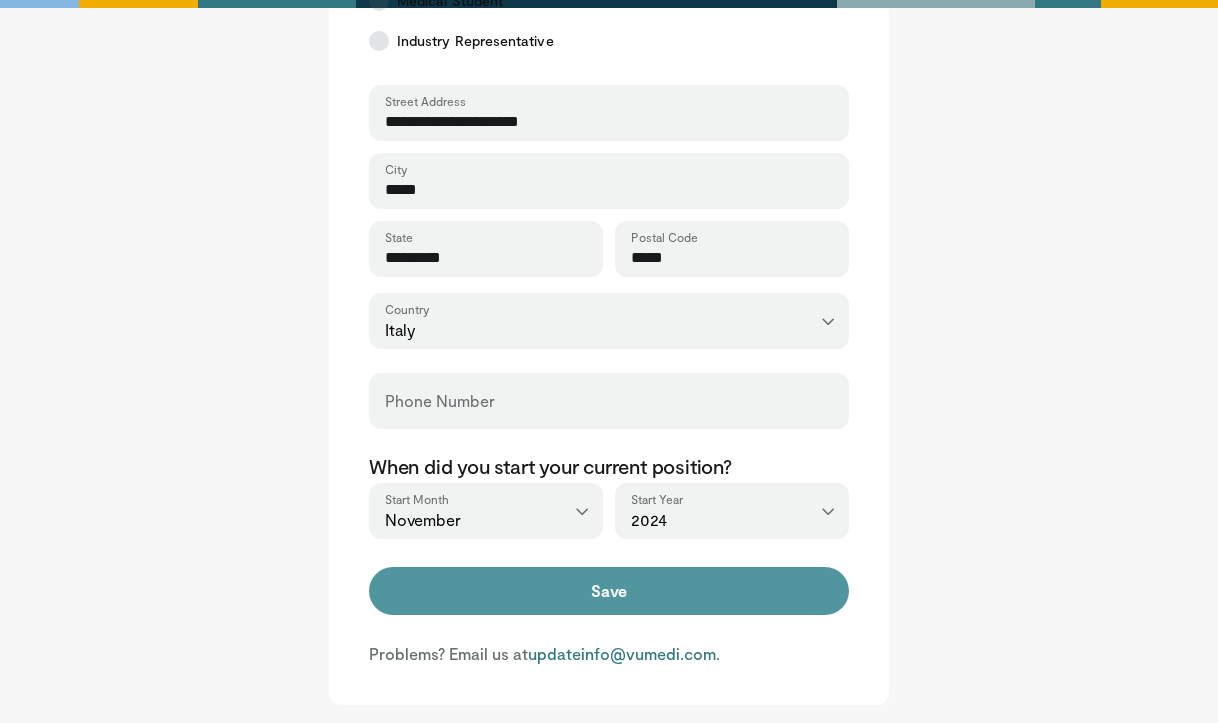 type on "*********" 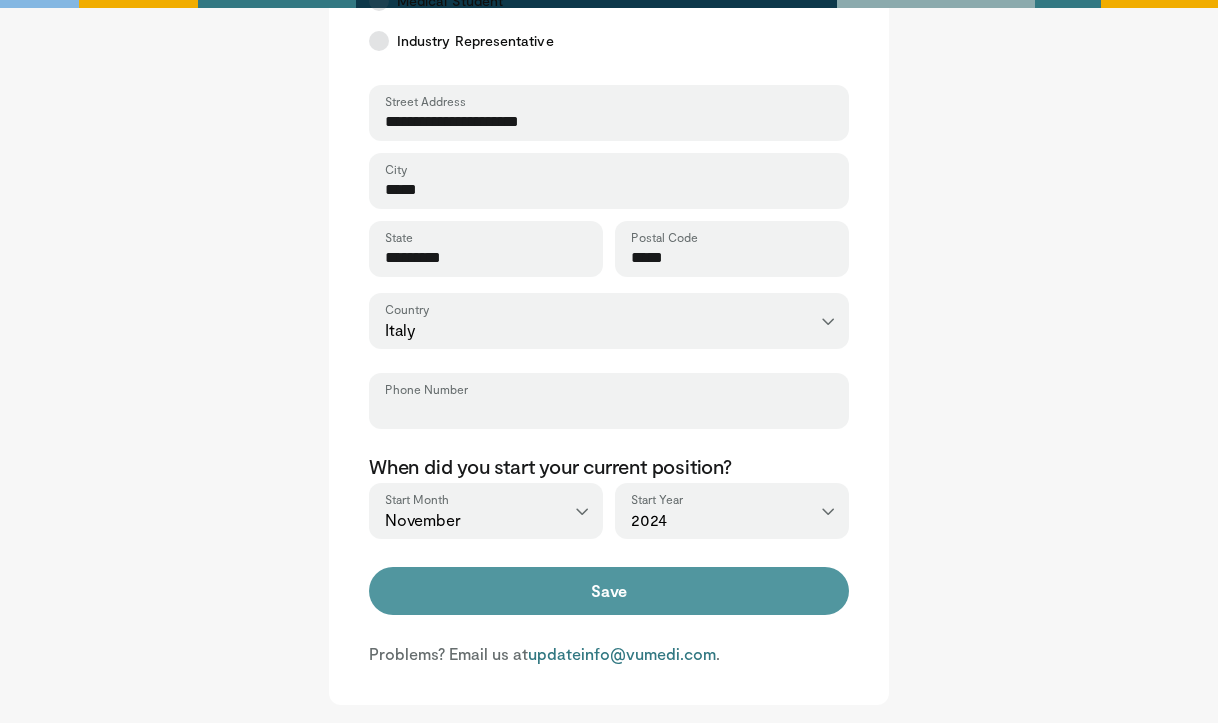 click on "Save" at bounding box center (609, 591) 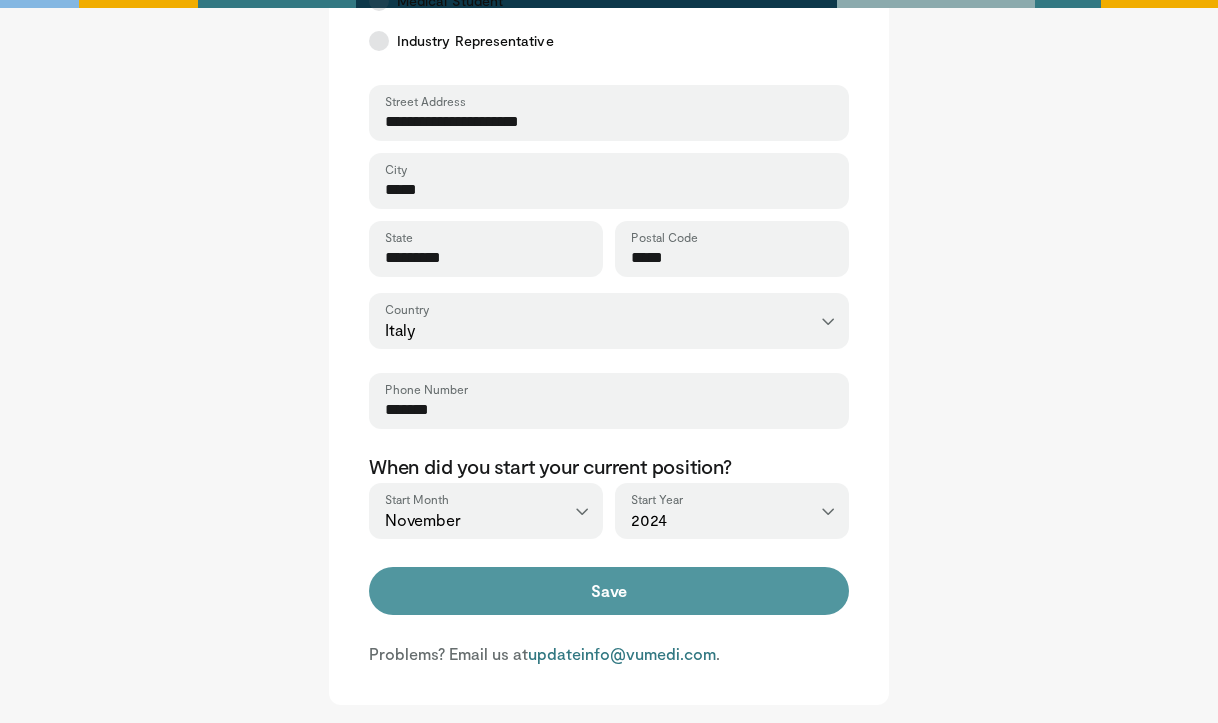 type on "*******" 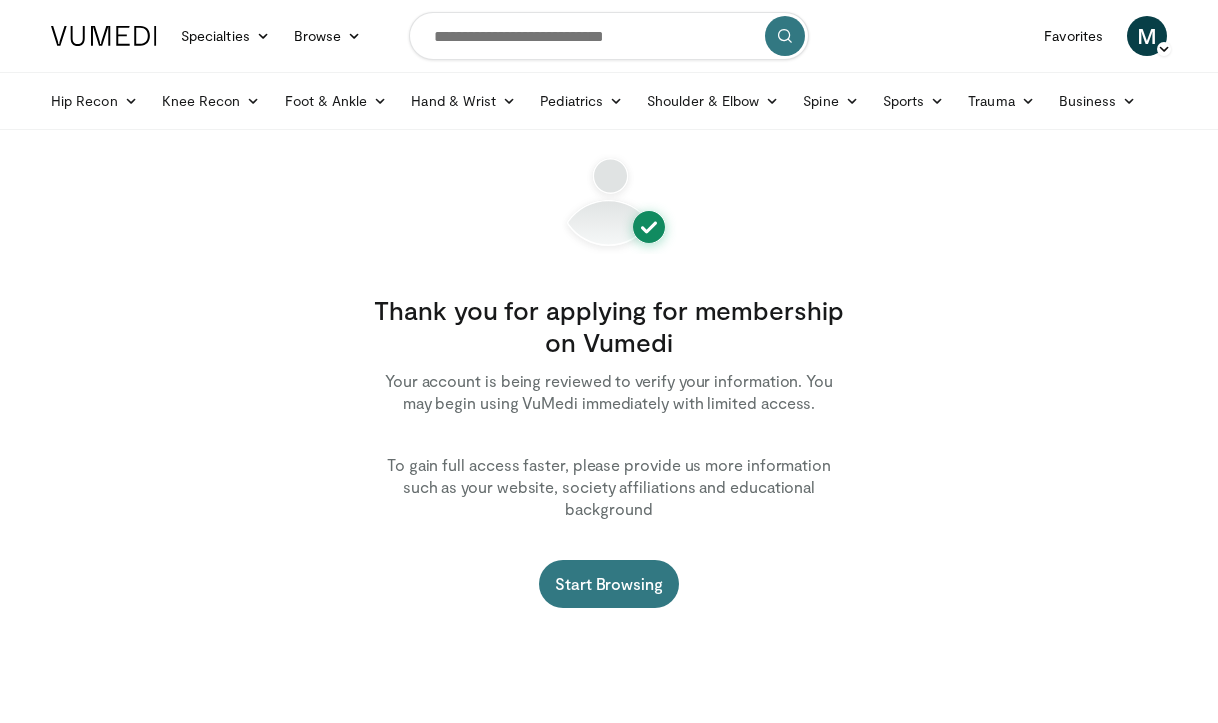 scroll, scrollTop: 0, scrollLeft: 0, axis: both 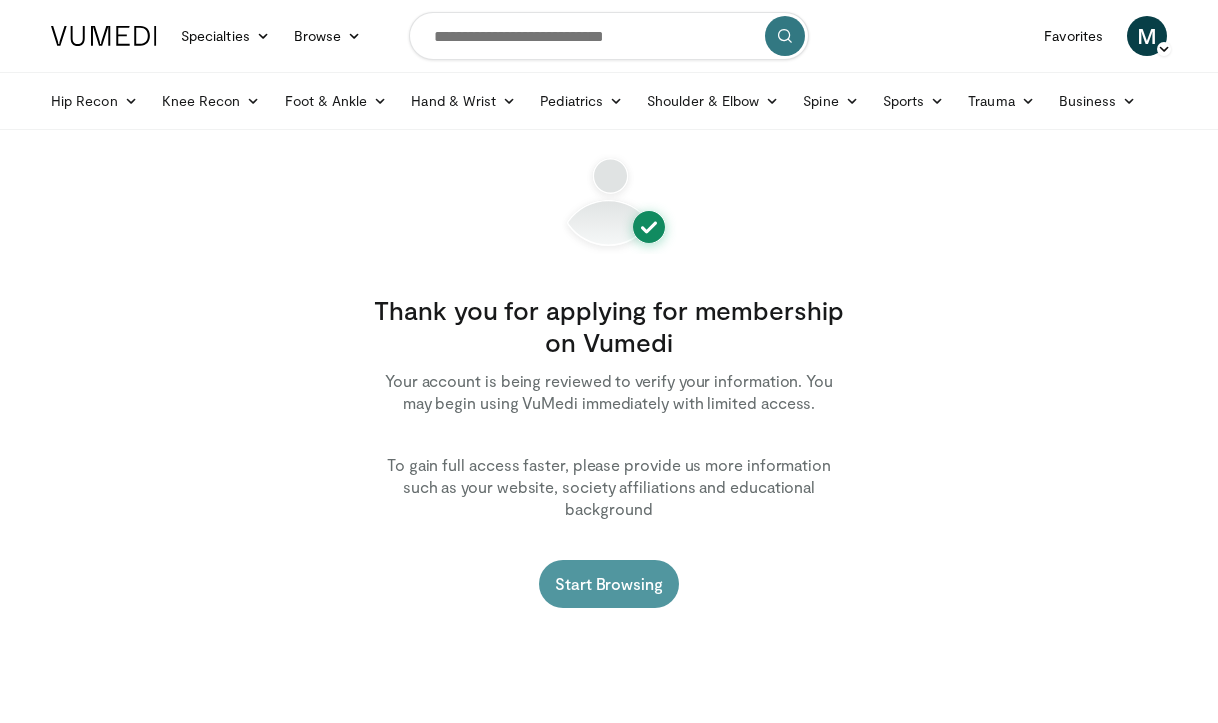 click on "Start Browsing" at bounding box center [609, 584] 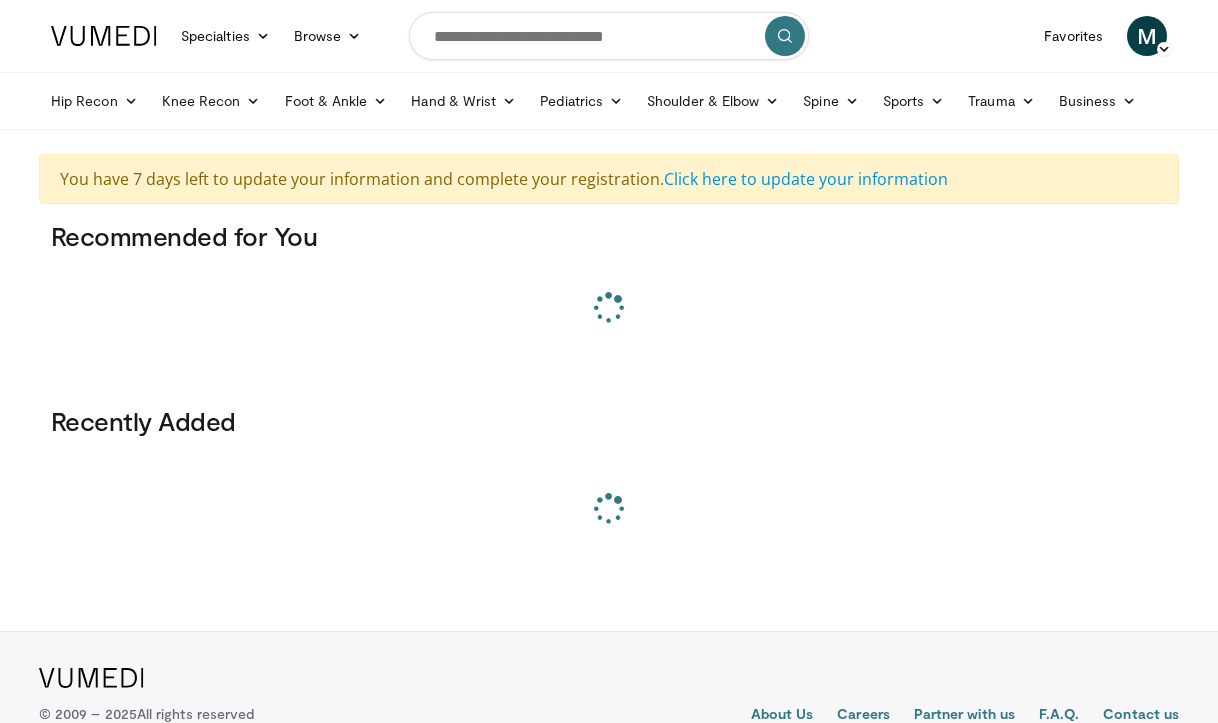 scroll, scrollTop: 0, scrollLeft: 0, axis: both 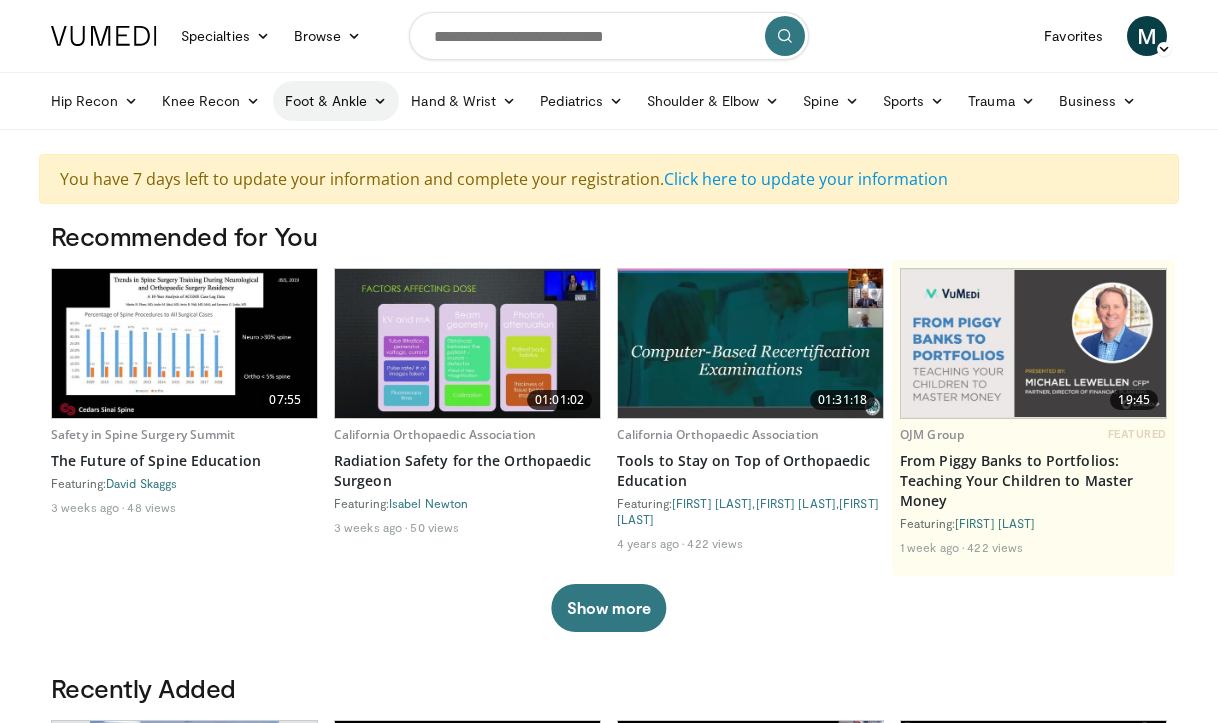 click at bounding box center [380, 101] 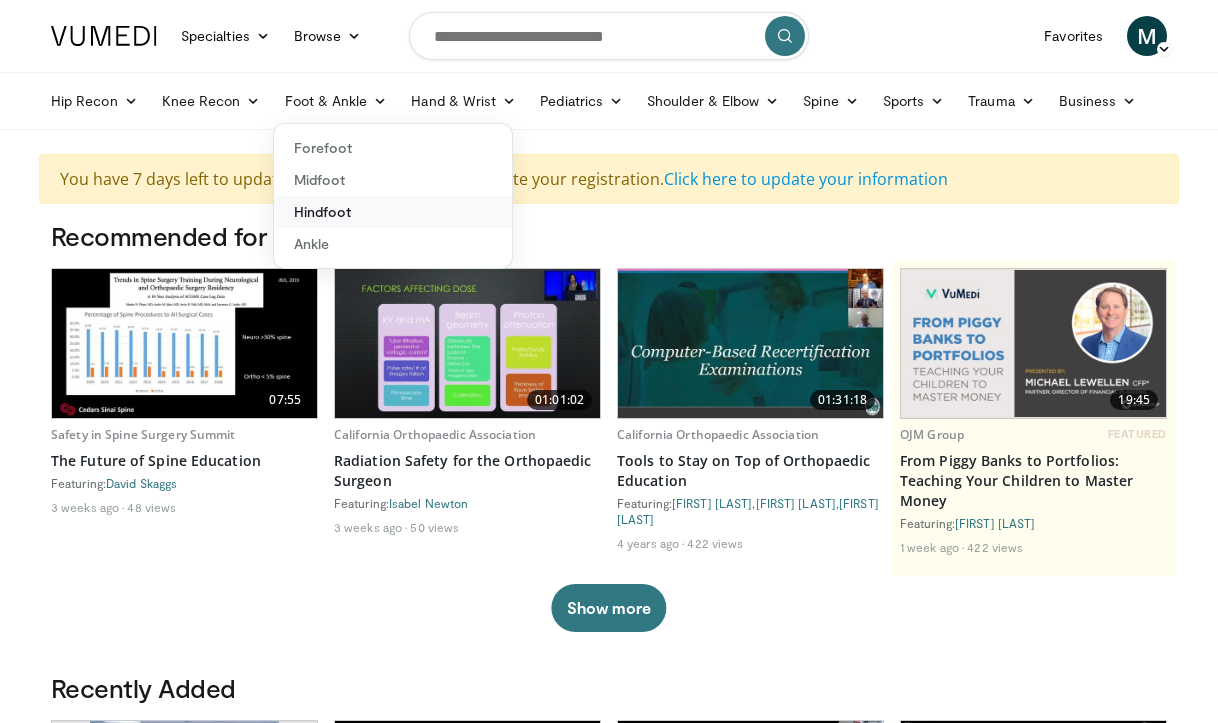 click on "Hindfoot" at bounding box center [393, 212] 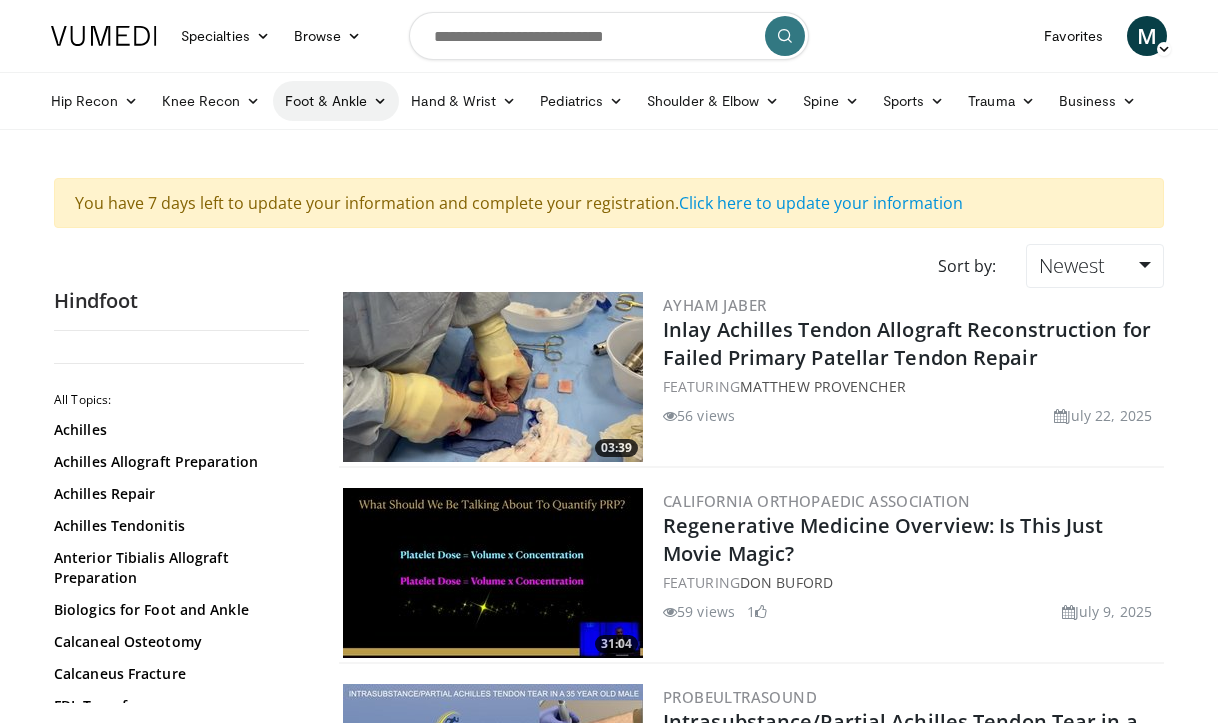 scroll, scrollTop: 0, scrollLeft: 0, axis: both 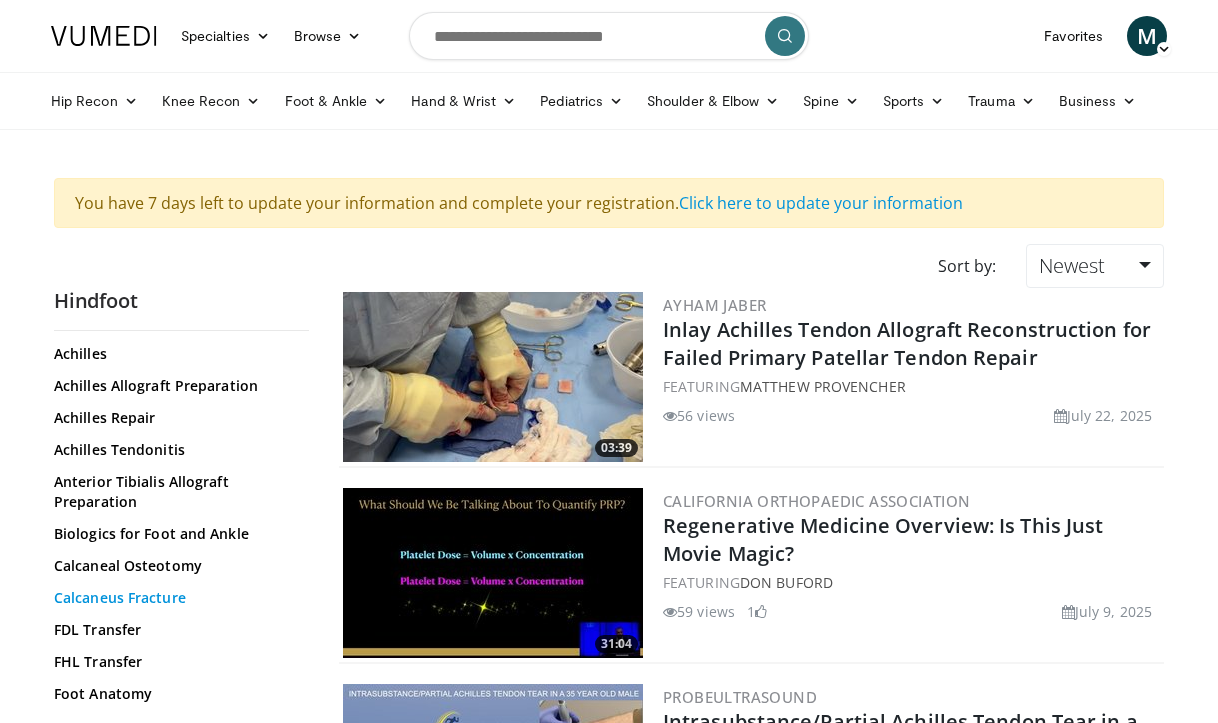 click on "Calcaneus Fracture" at bounding box center (176, 598) 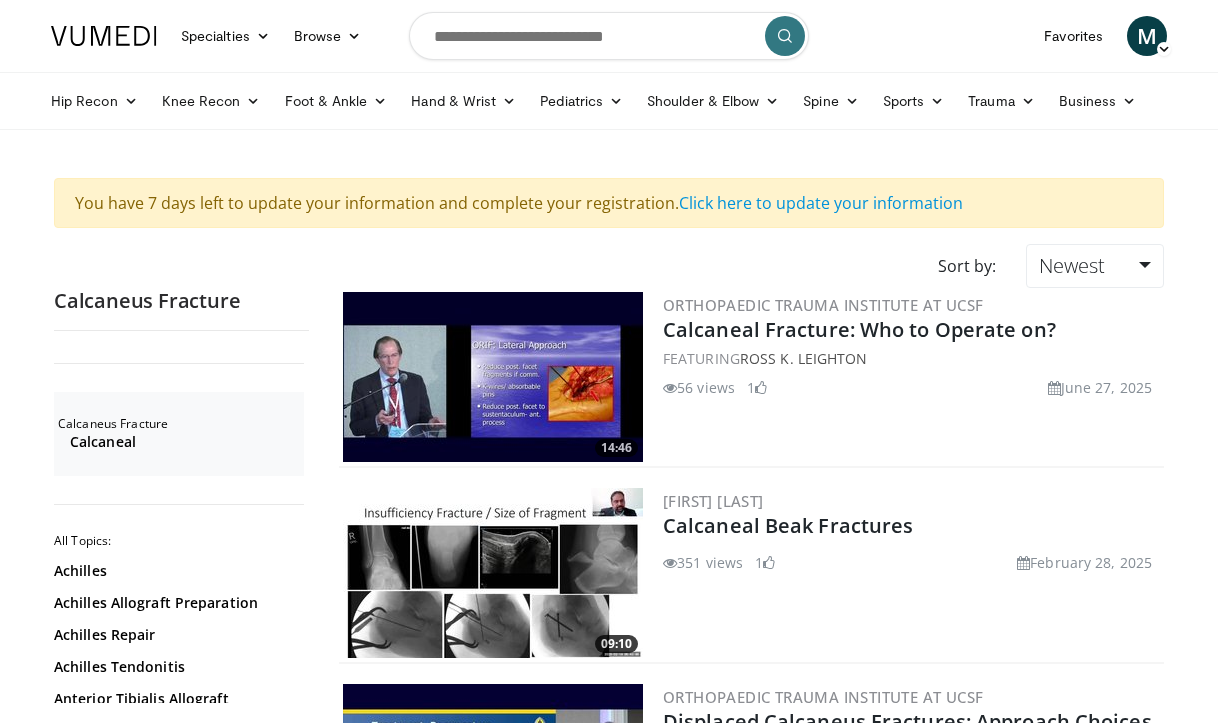 scroll, scrollTop: 0, scrollLeft: 0, axis: both 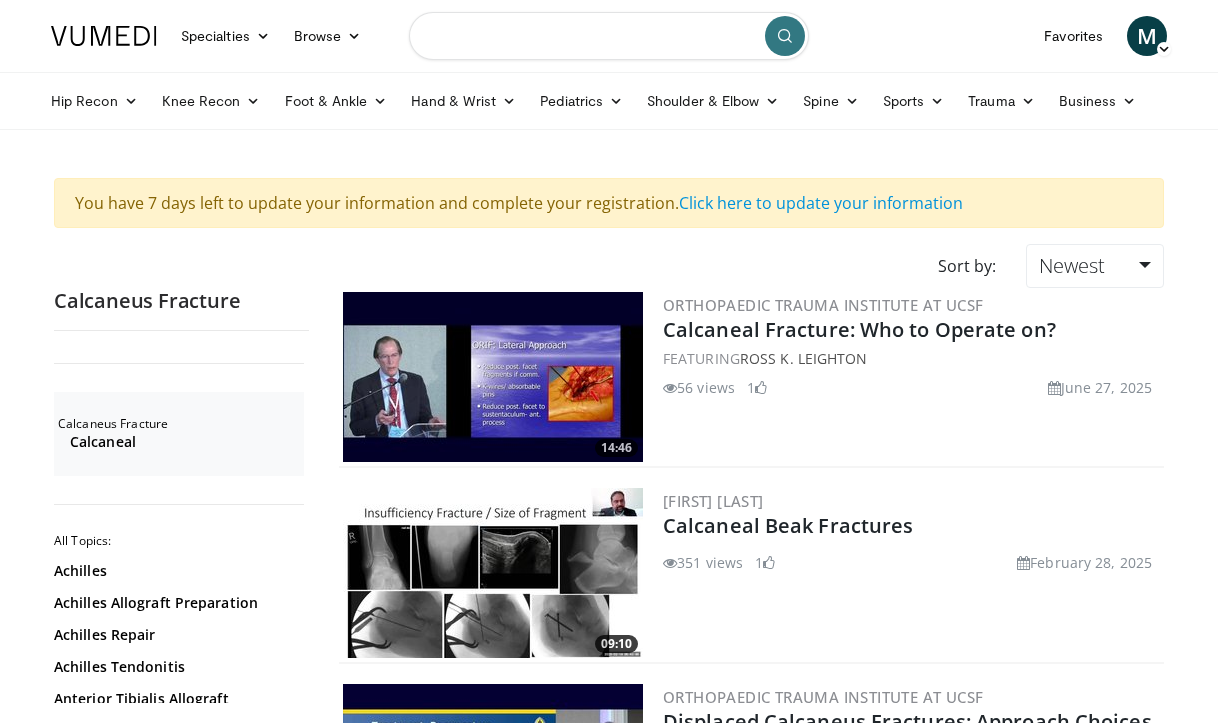 click at bounding box center [609, 36] 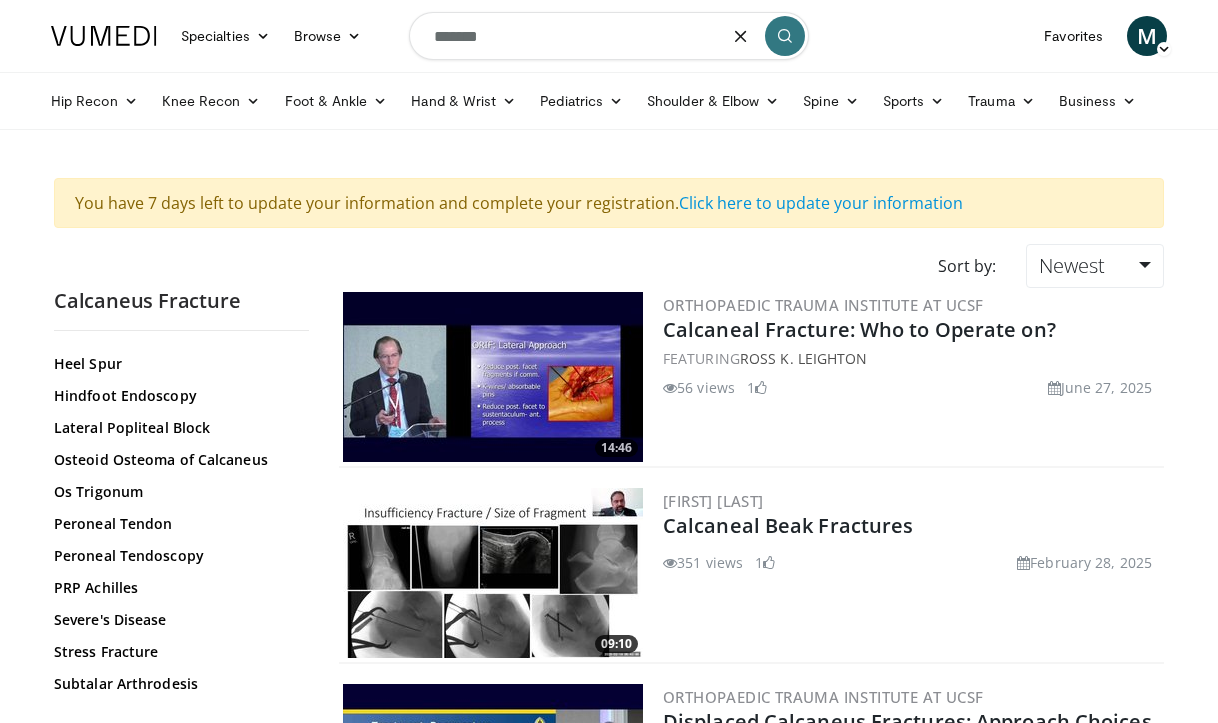scroll, scrollTop: 762, scrollLeft: 0, axis: vertical 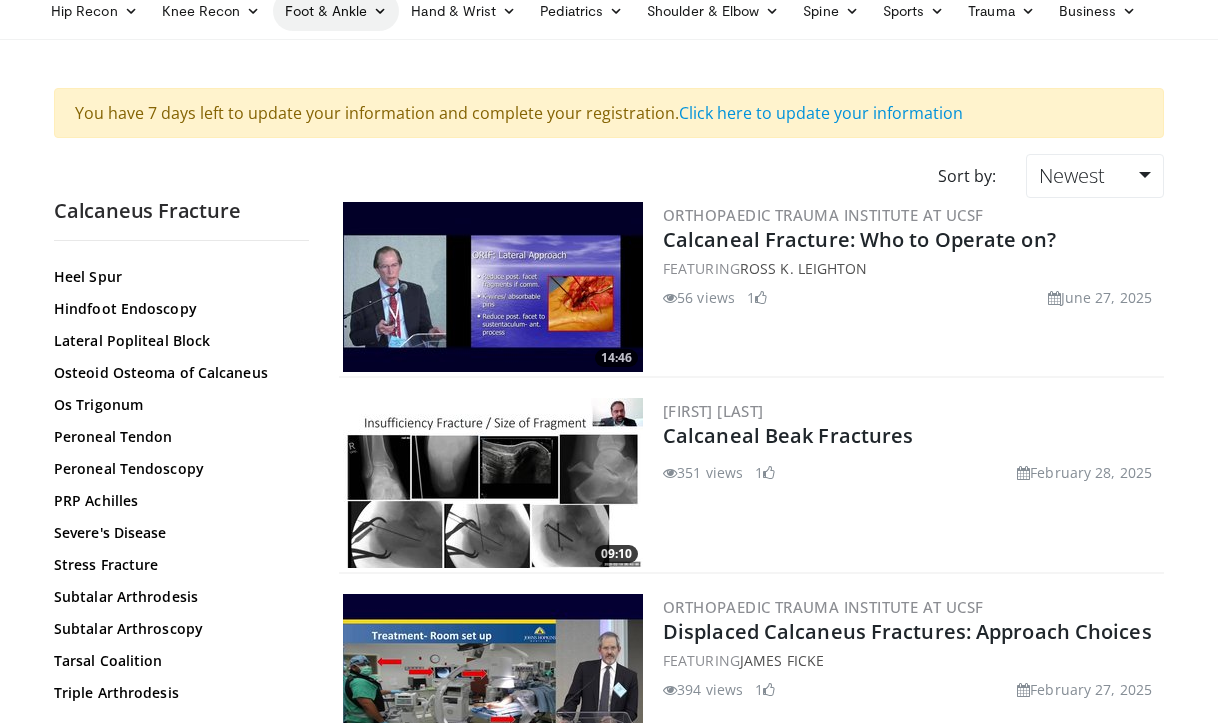type on "*******" 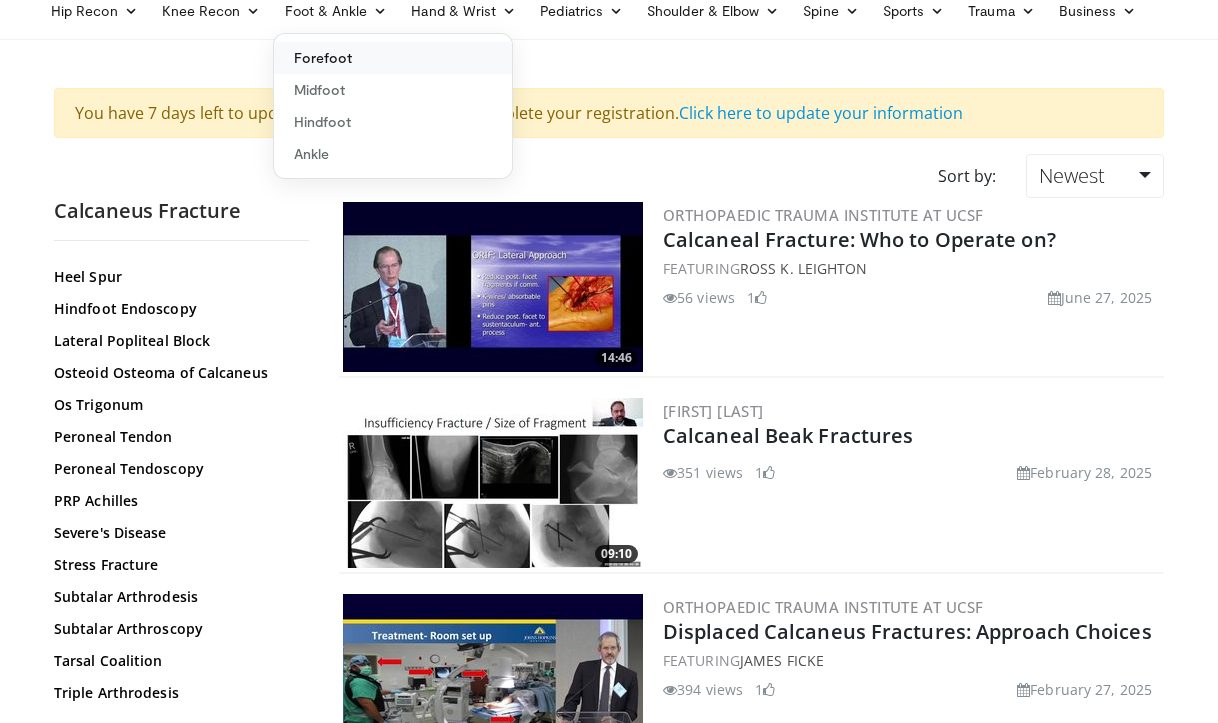 click on "Forefoot" at bounding box center (393, 58) 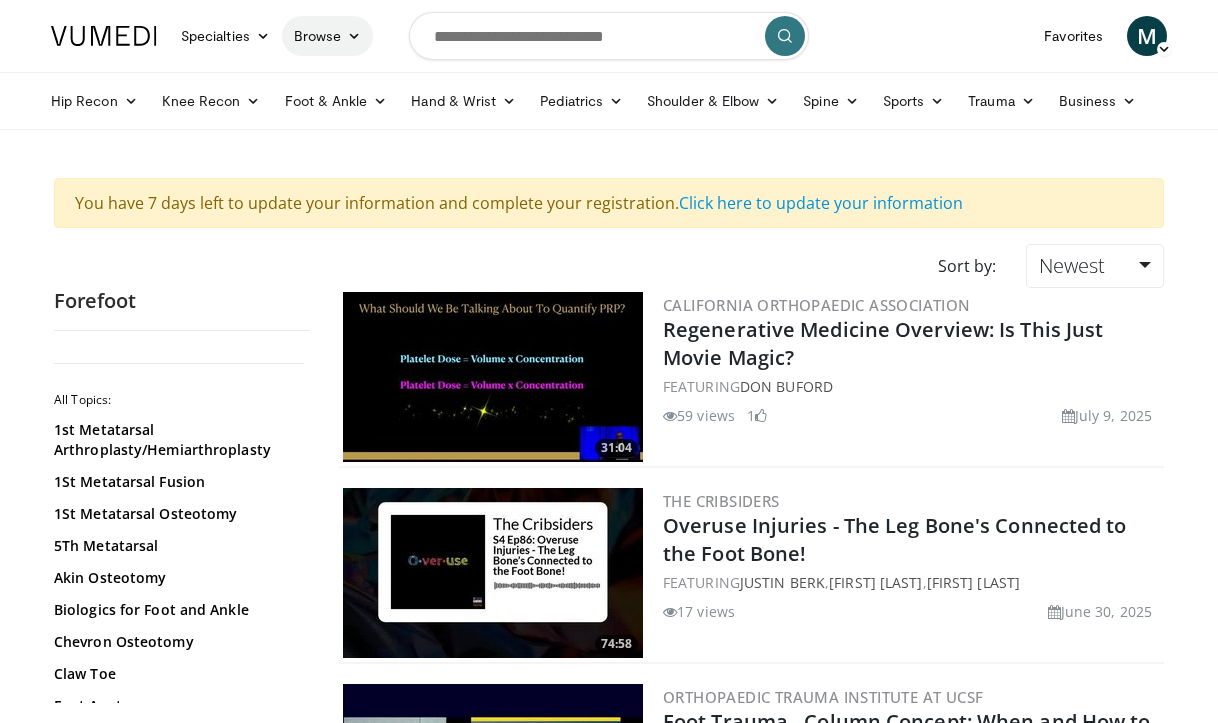 scroll, scrollTop: 0, scrollLeft: 0, axis: both 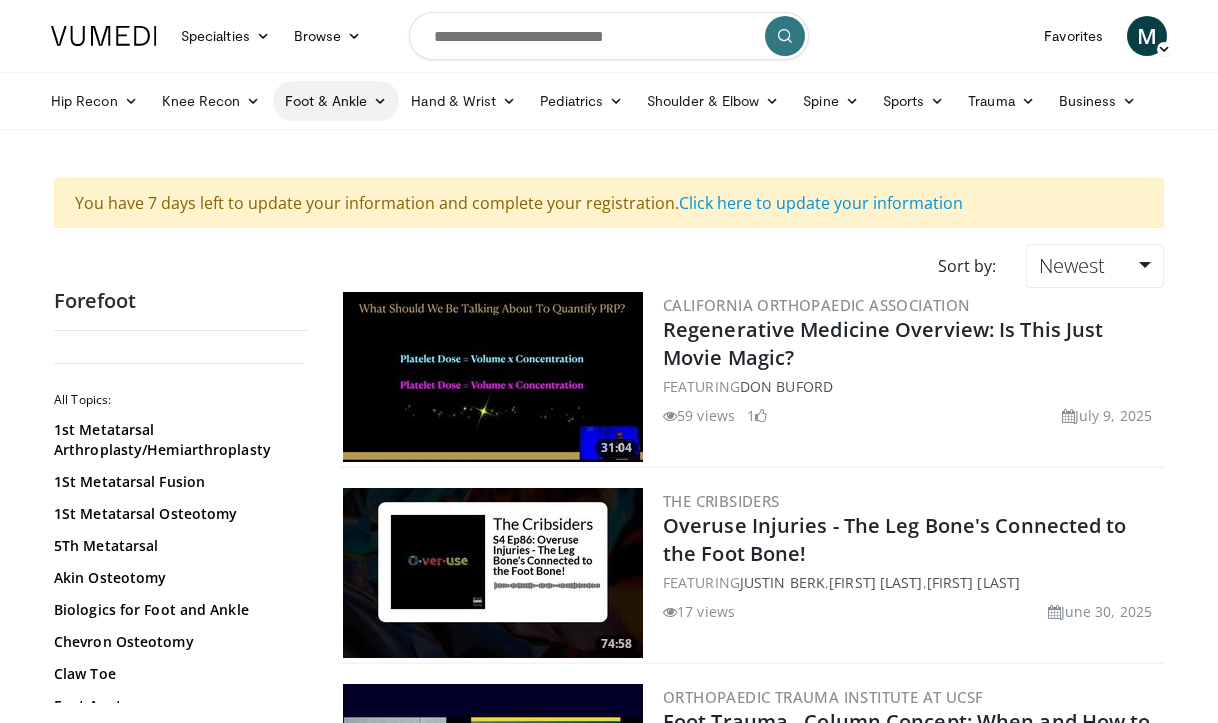 click on "Foot & Ankle" at bounding box center [336, 101] 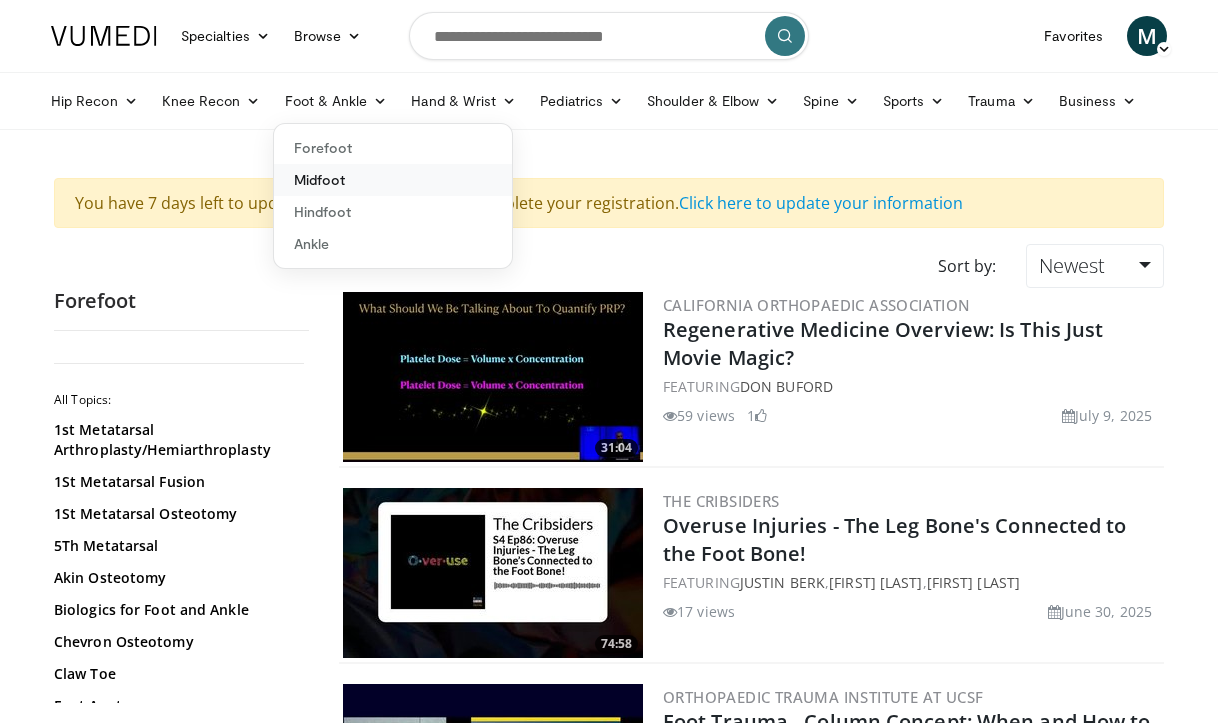 click on "Midfoot" at bounding box center [393, 180] 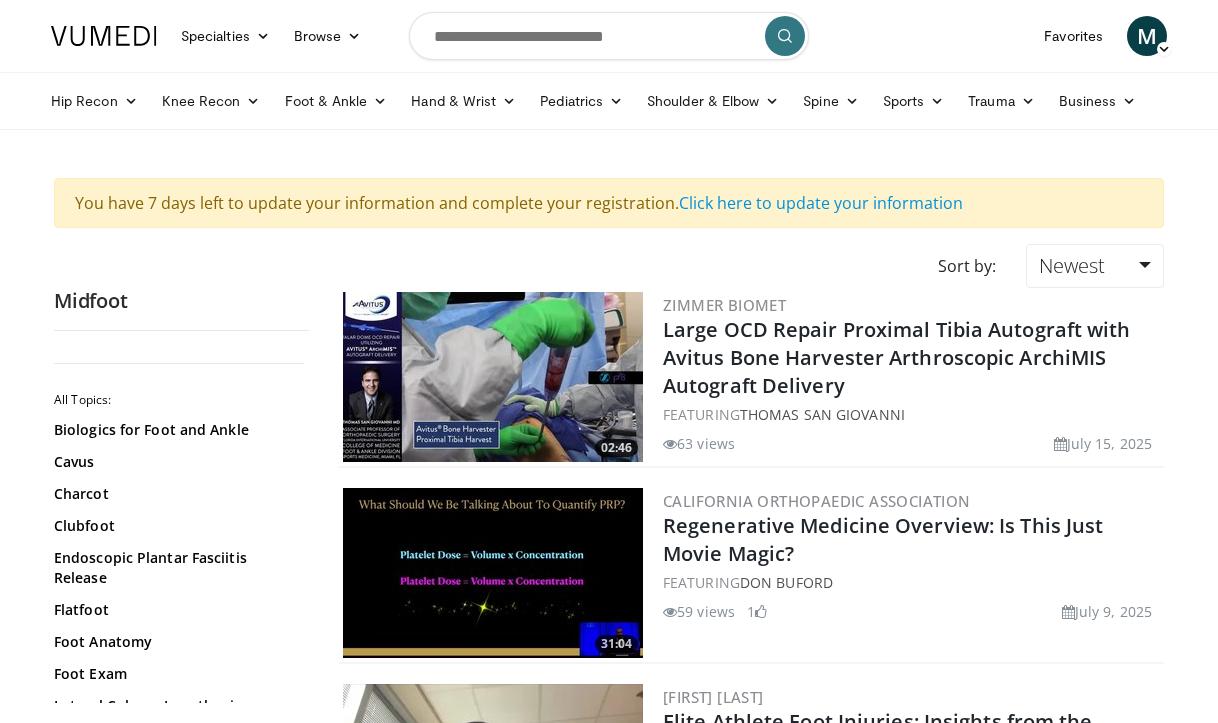 scroll, scrollTop: 0, scrollLeft: 0, axis: both 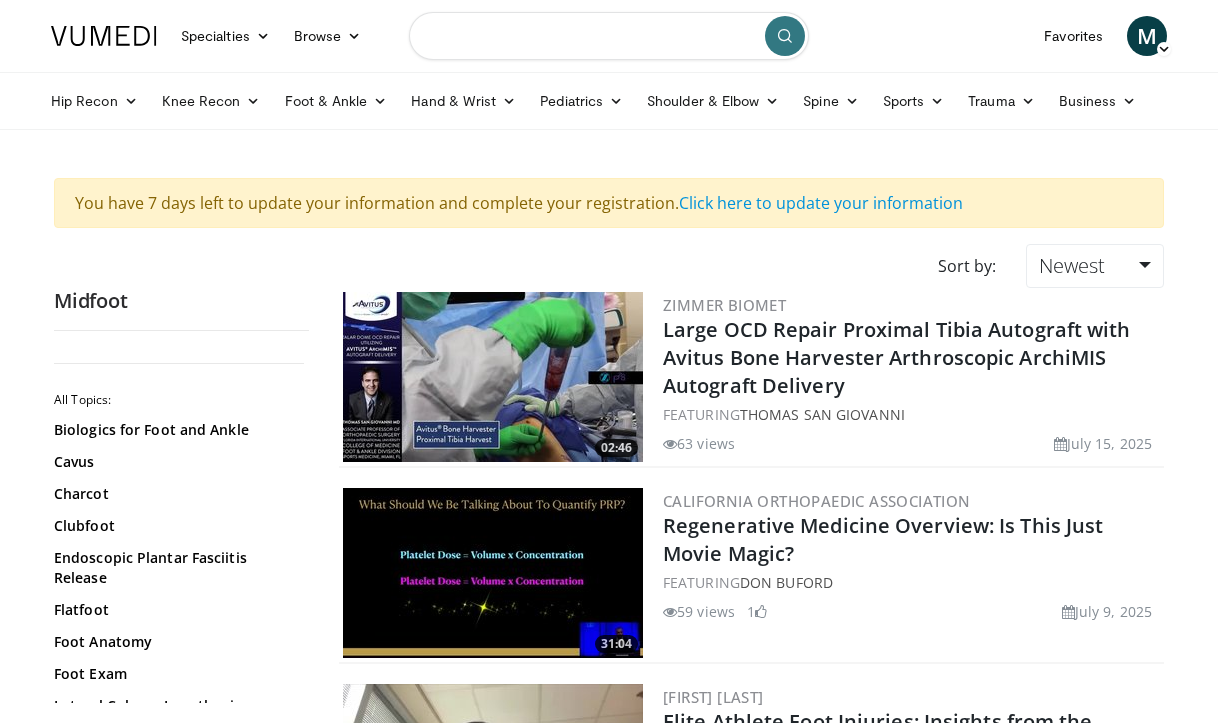 click at bounding box center (609, 36) 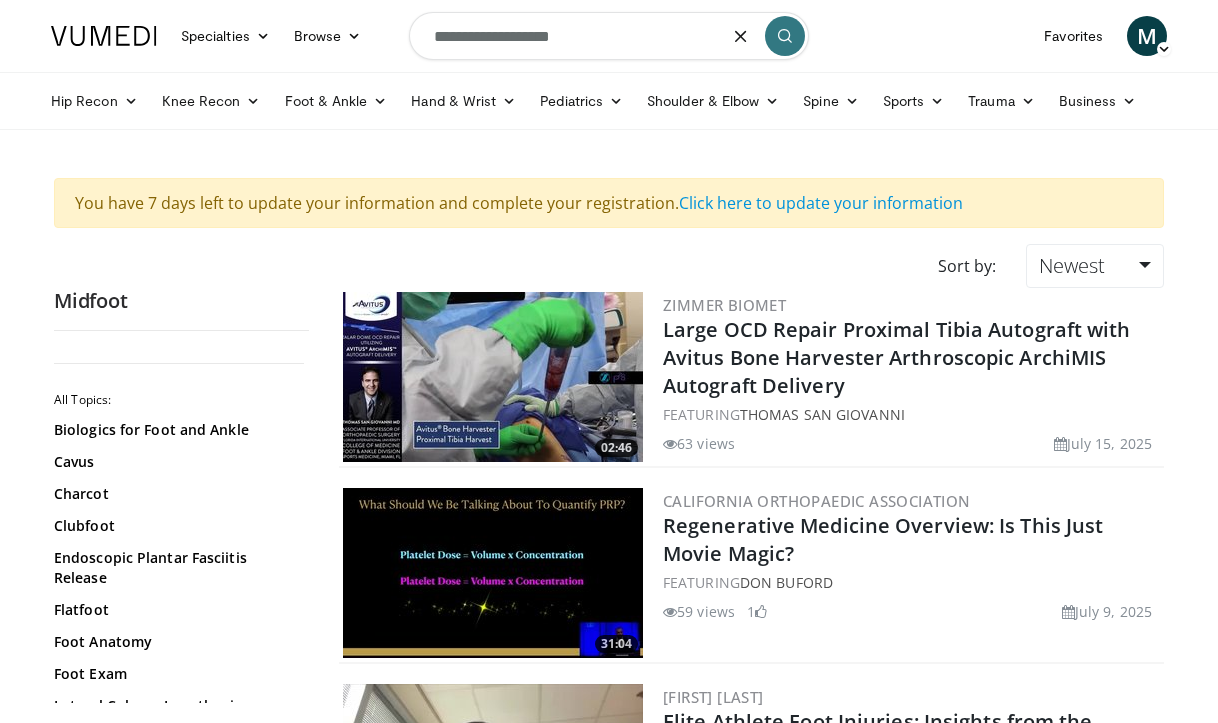 type on "**********" 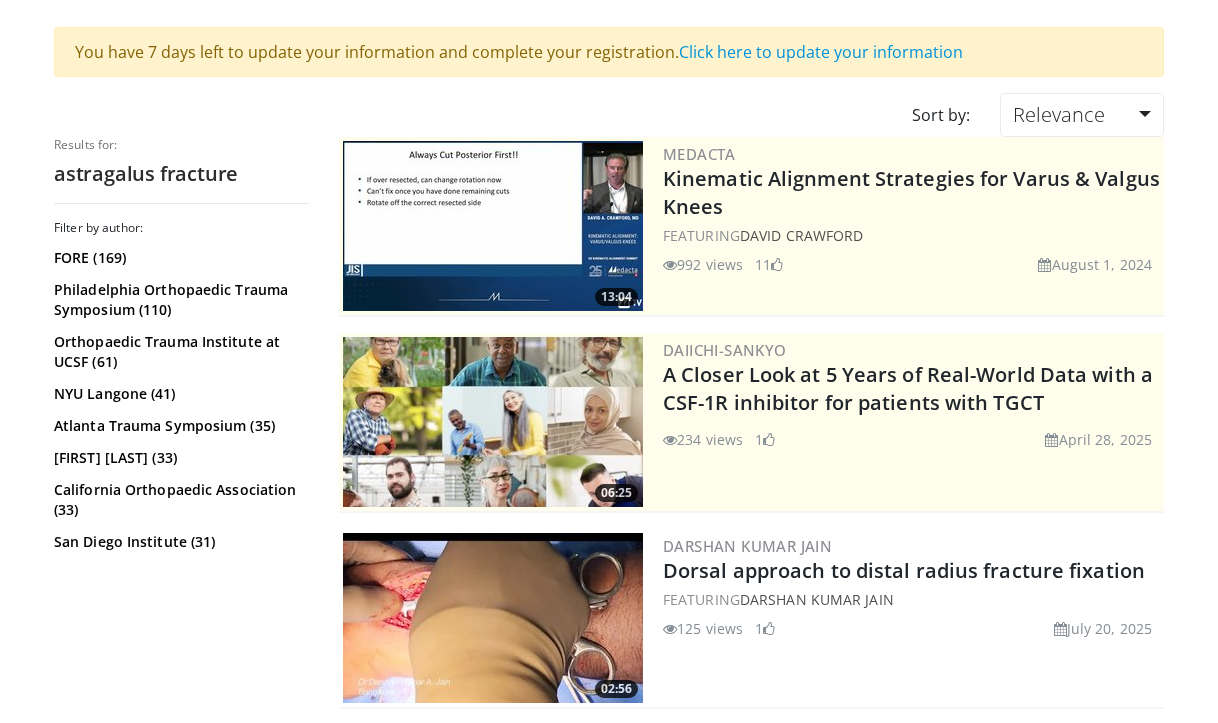 scroll, scrollTop: 0, scrollLeft: 0, axis: both 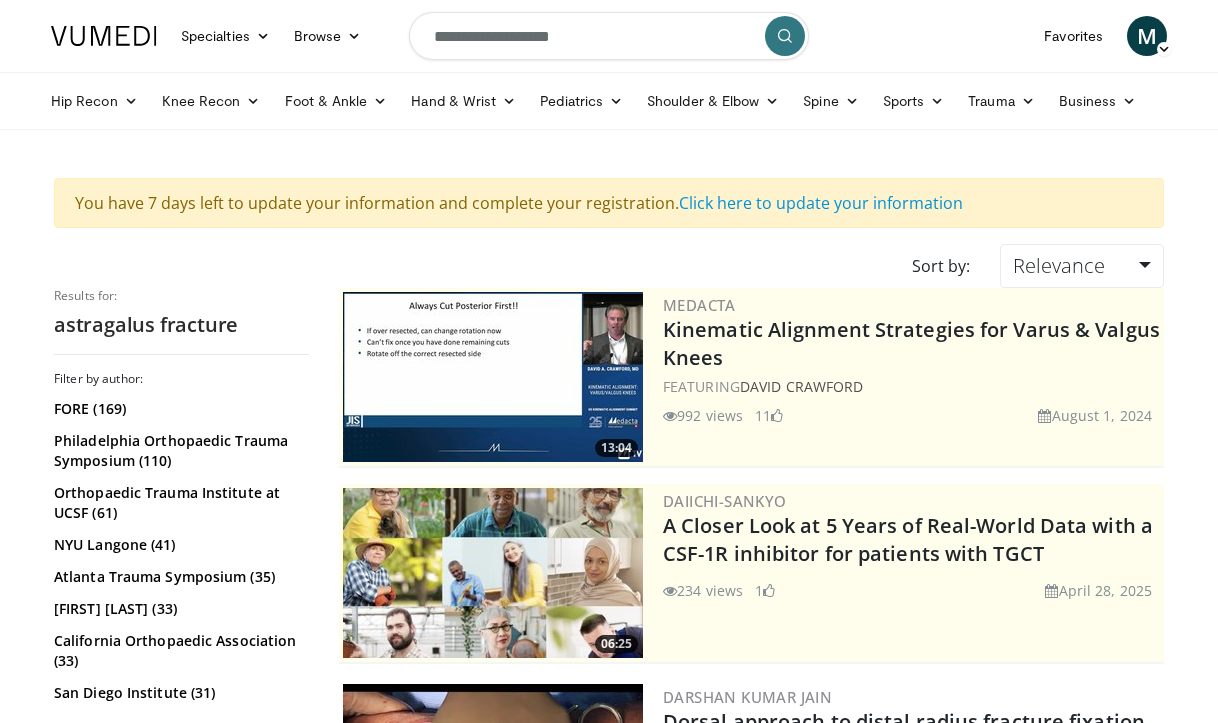 click on "**********" at bounding box center (609, 36) 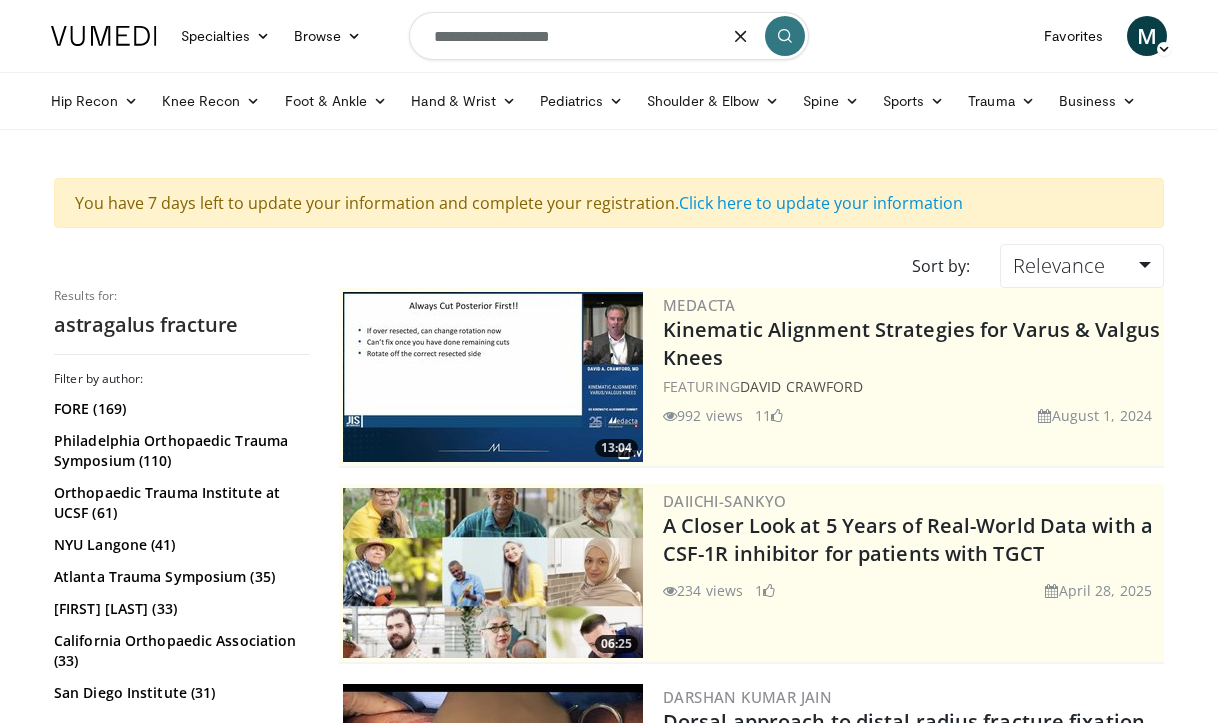 click on "**********" at bounding box center (609, 36) 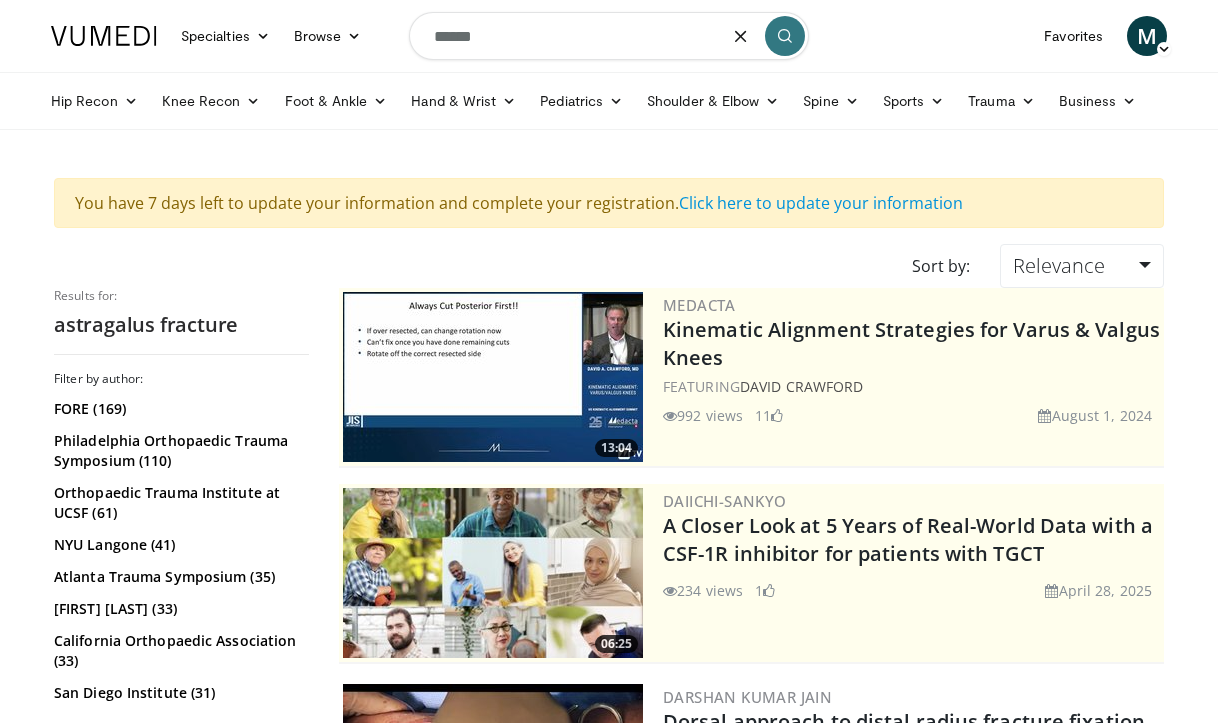 type on "******" 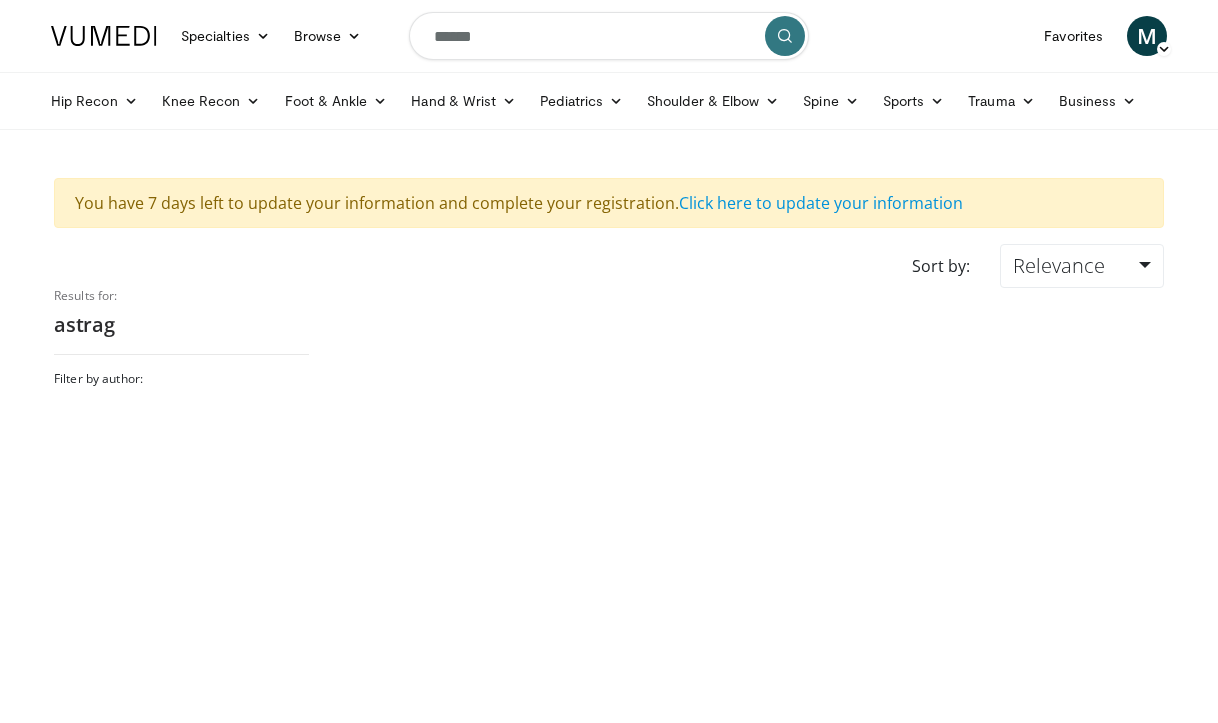 scroll, scrollTop: 0, scrollLeft: 0, axis: both 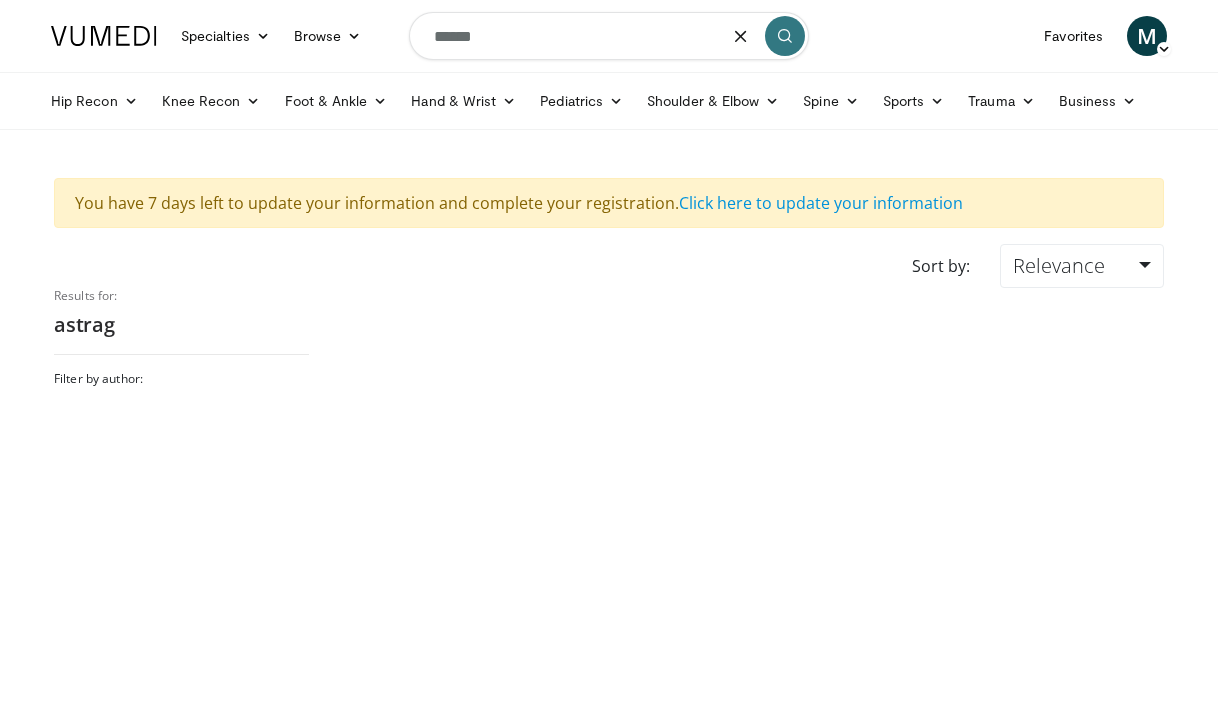click on "******" at bounding box center (609, 36) 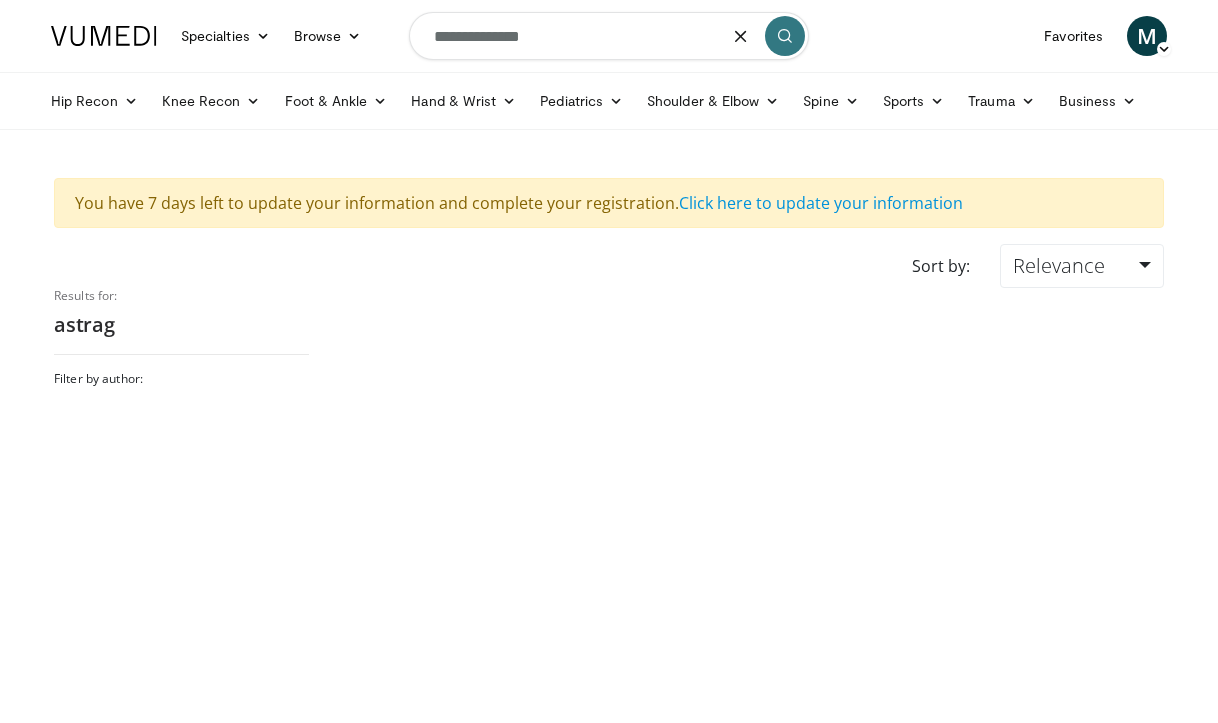 type on "**********" 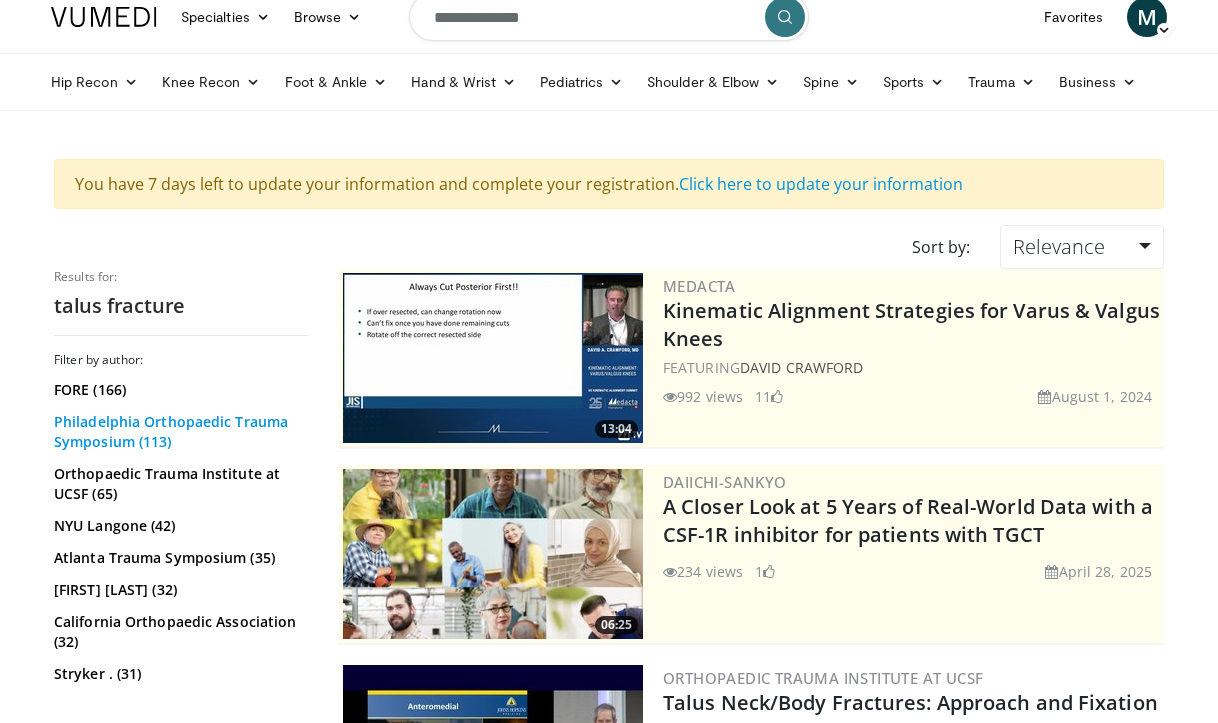 scroll, scrollTop: 0, scrollLeft: 0, axis: both 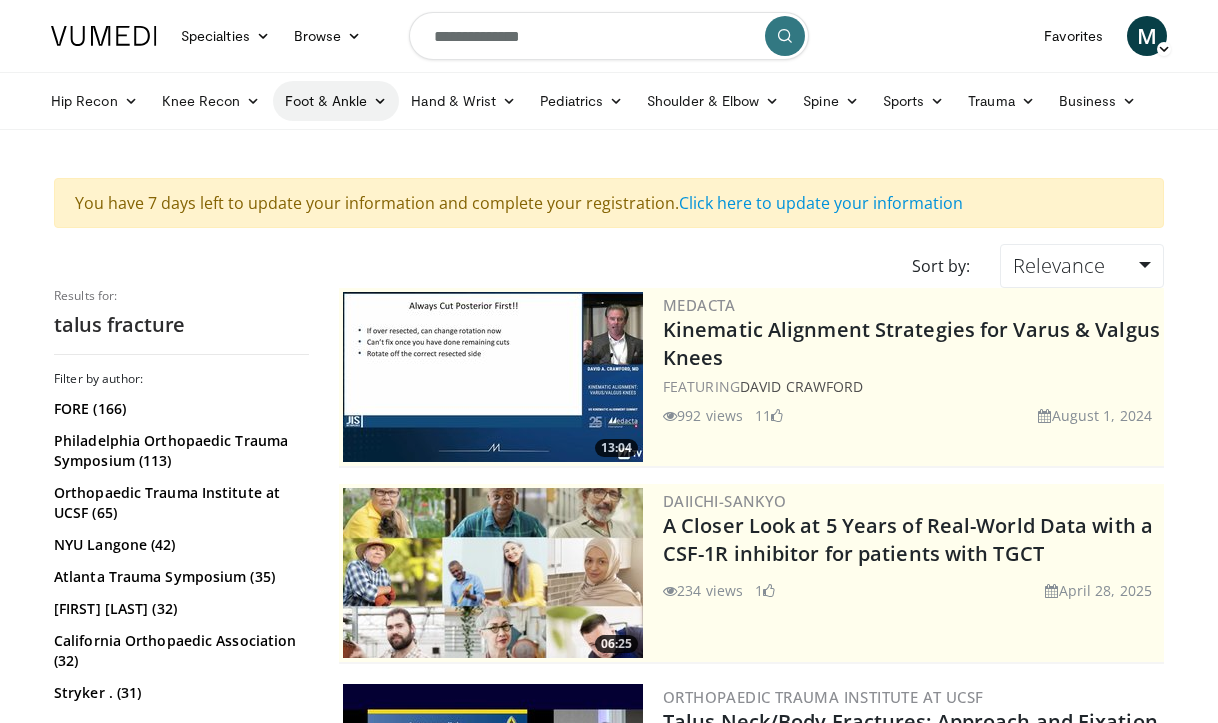 click on "Foot & Ankle" at bounding box center (336, 101) 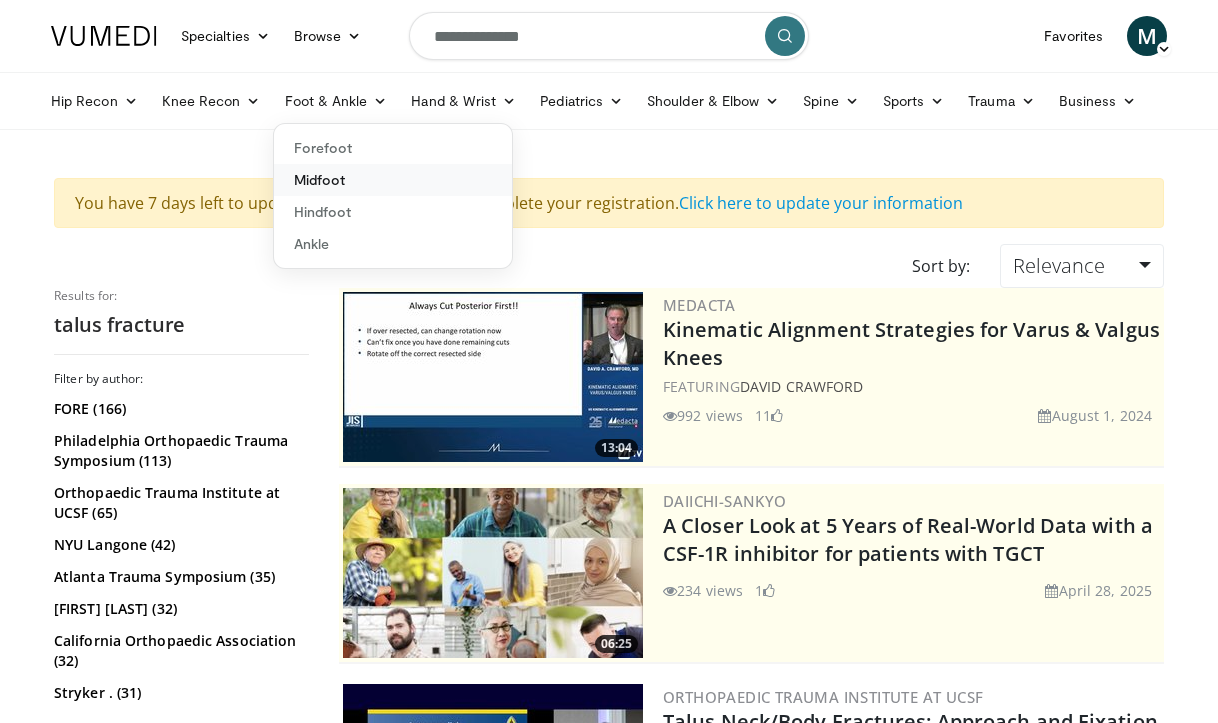 click on "Midfoot" at bounding box center [393, 180] 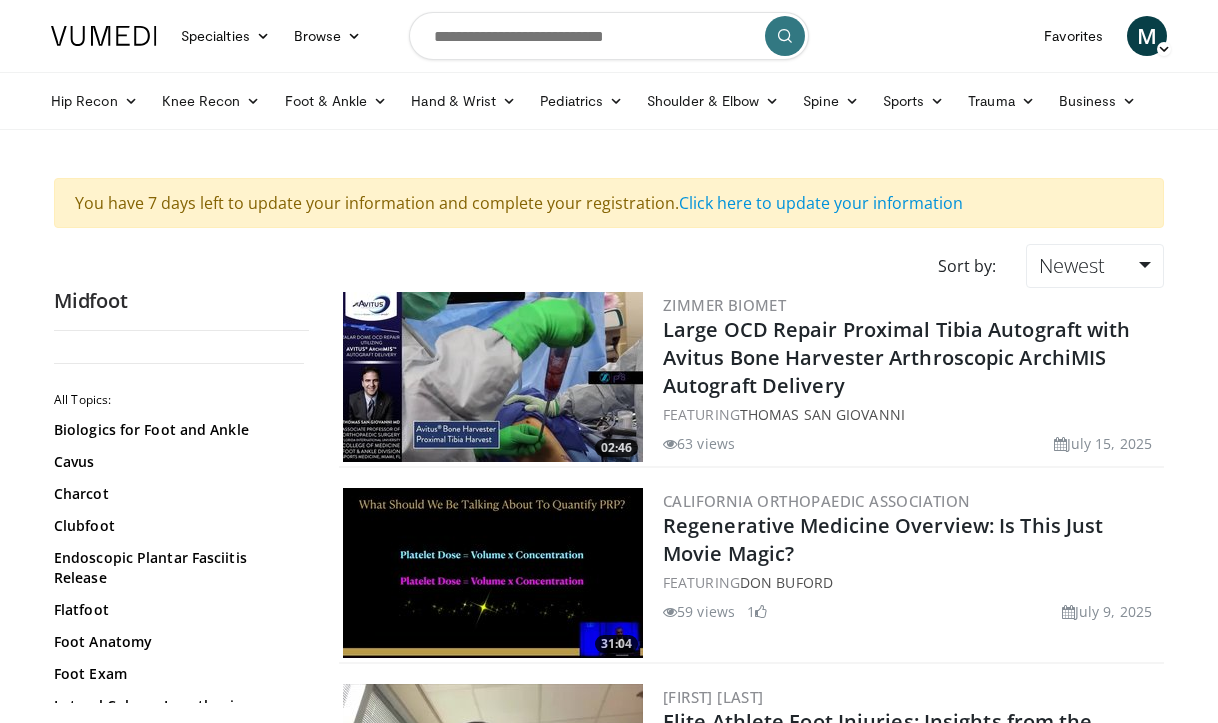 scroll, scrollTop: 0, scrollLeft: 0, axis: both 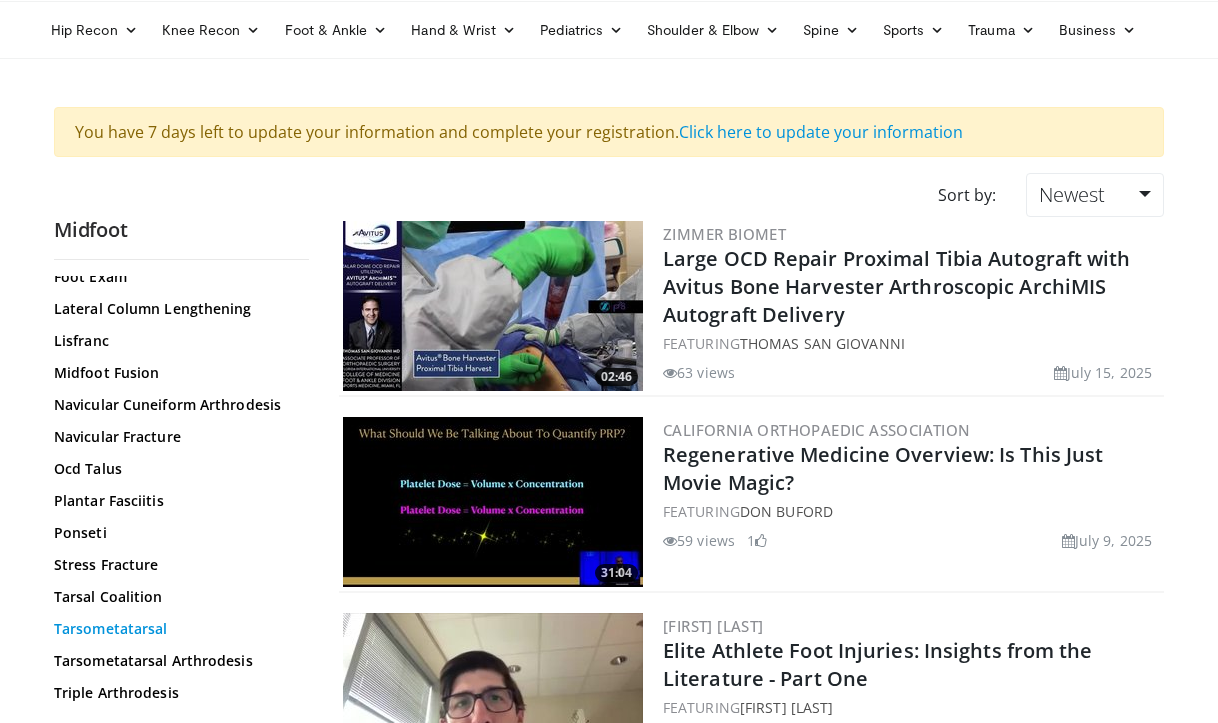 click on "Tarsometatarsal" at bounding box center (176, 629) 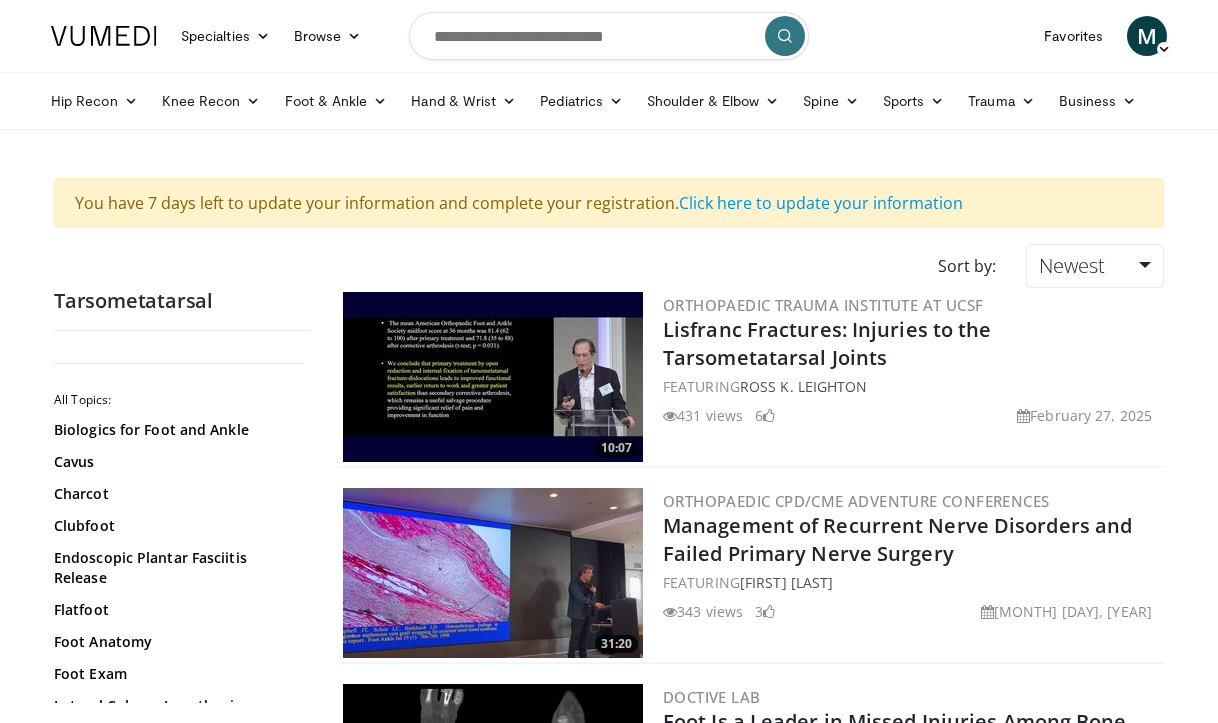scroll, scrollTop: 0, scrollLeft: 0, axis: both 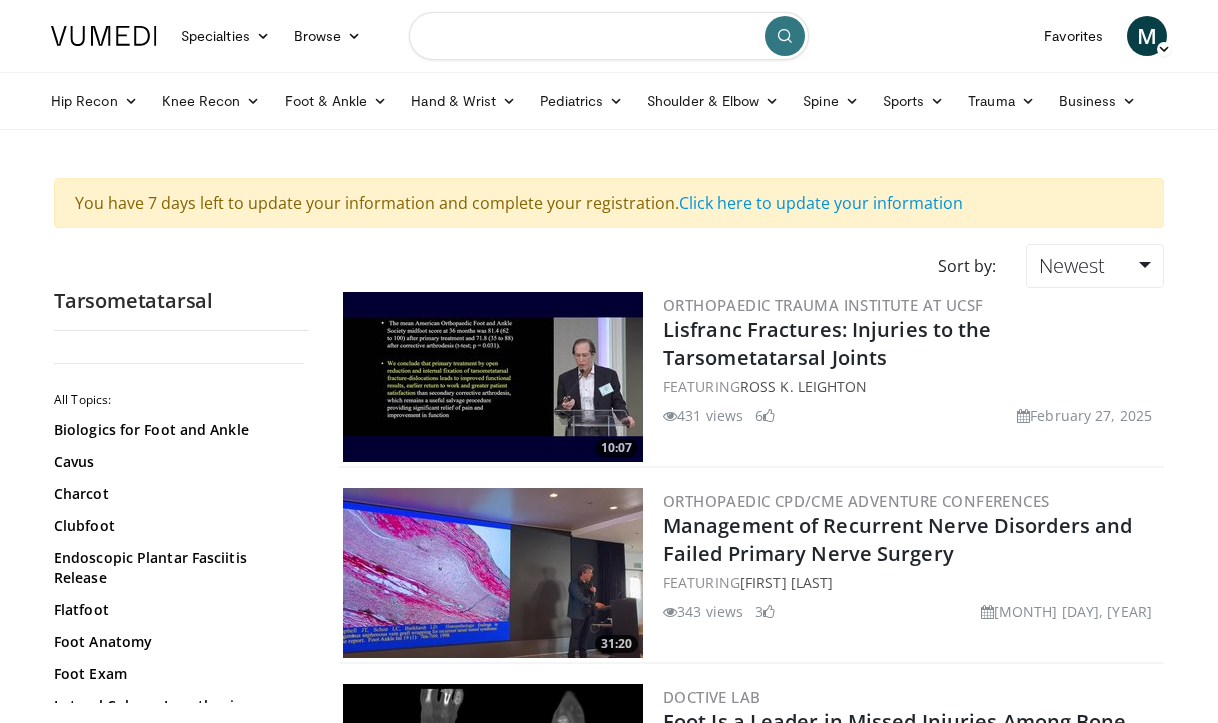 click at bounding box center [609, 36] 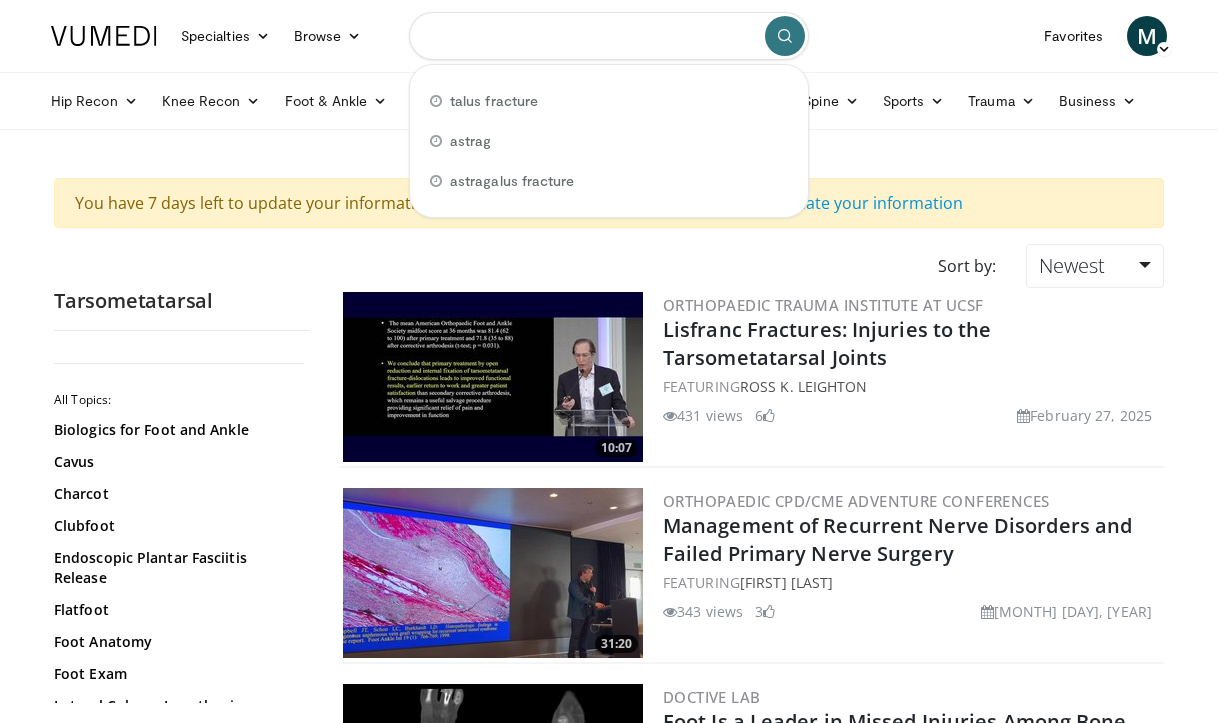 click at bounding box center (609, 36) 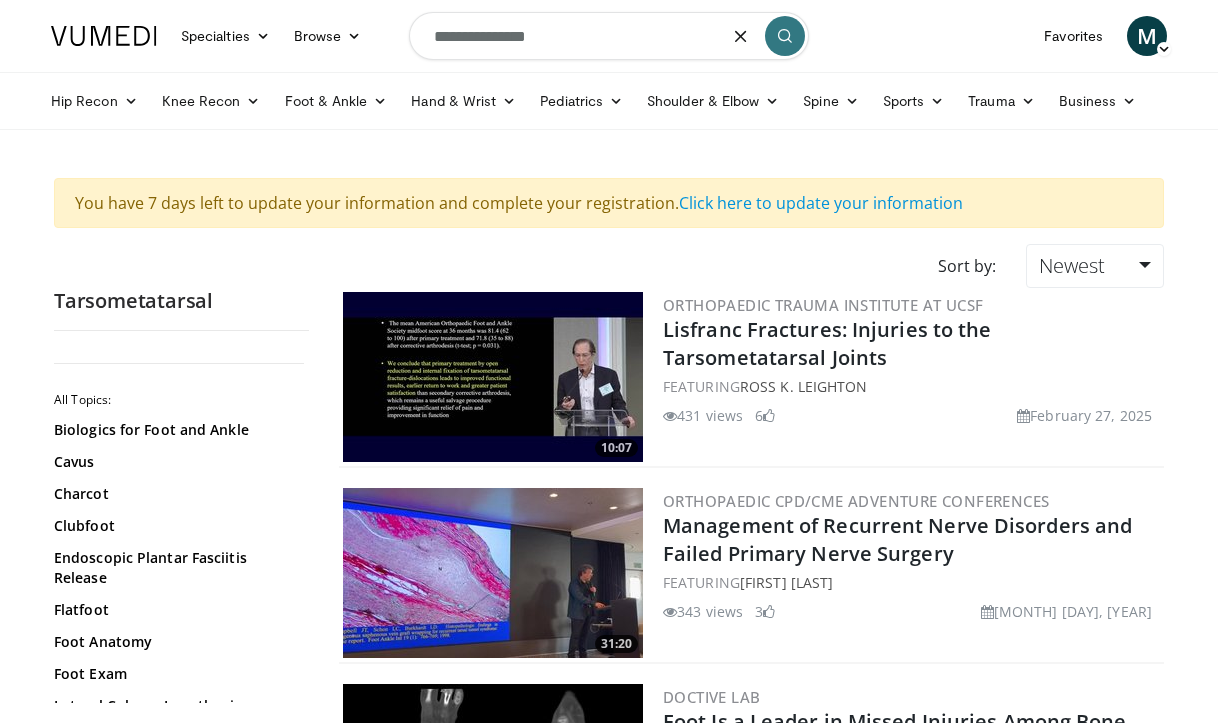type on "**********" 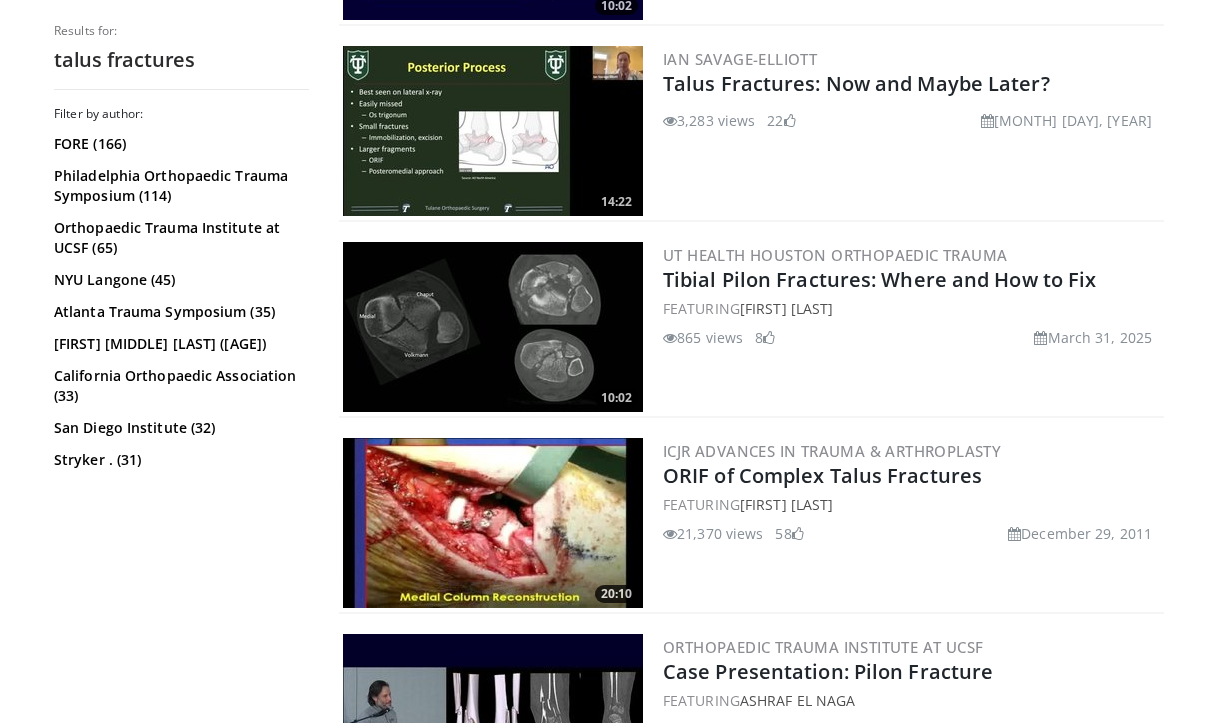 scroll, scrollTop: 835, scrollLeft: 0, axis: vertical 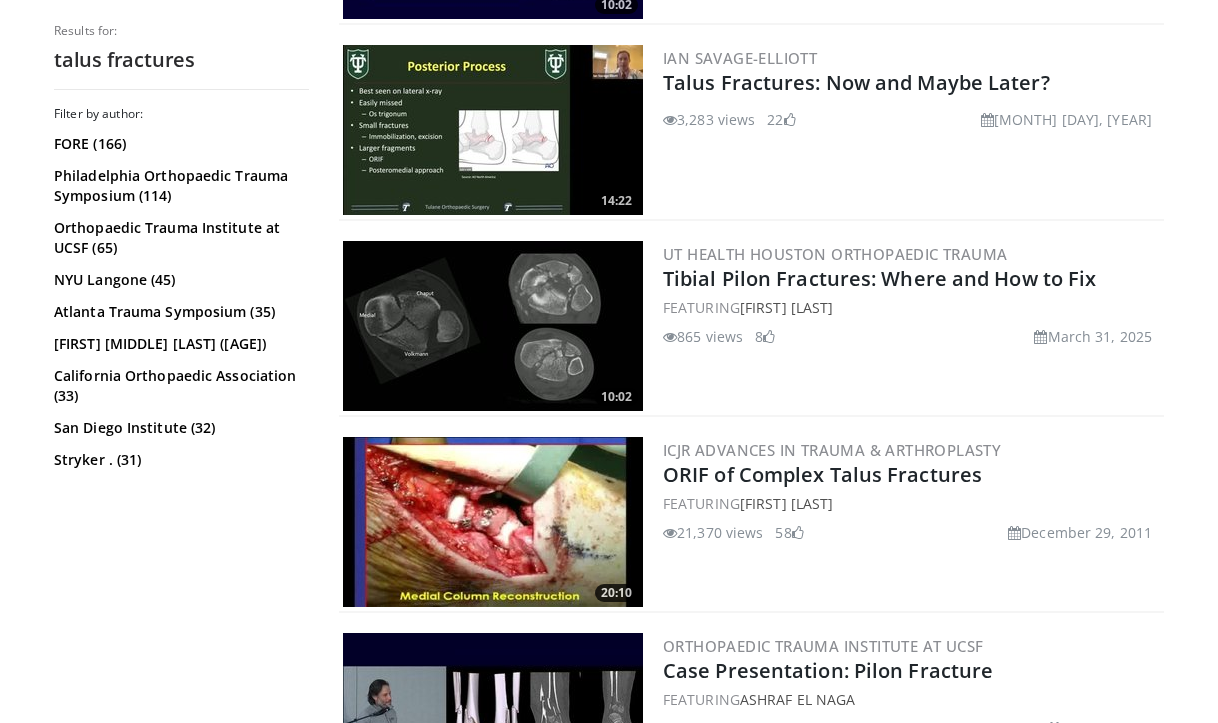 click at bounding box center (493, 522) 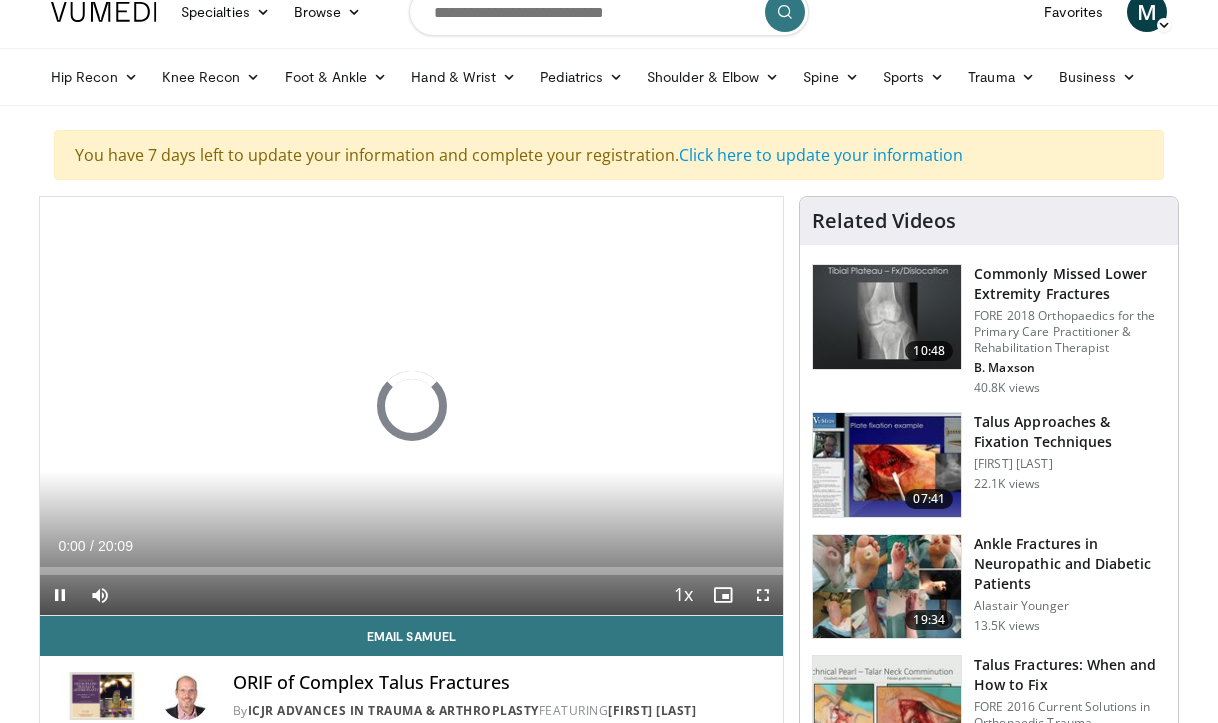 scroll, scrollTop: 27, scrollLeft: 0, axis: vertical 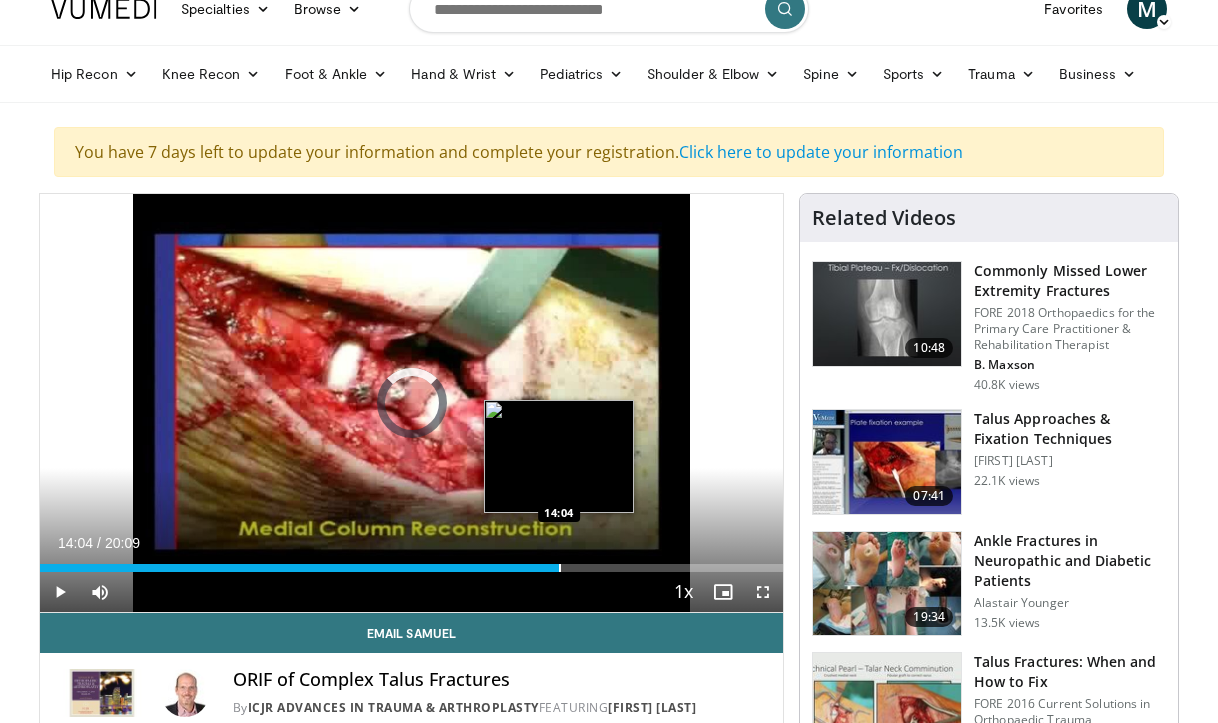 click at bounding box center [560, 568] 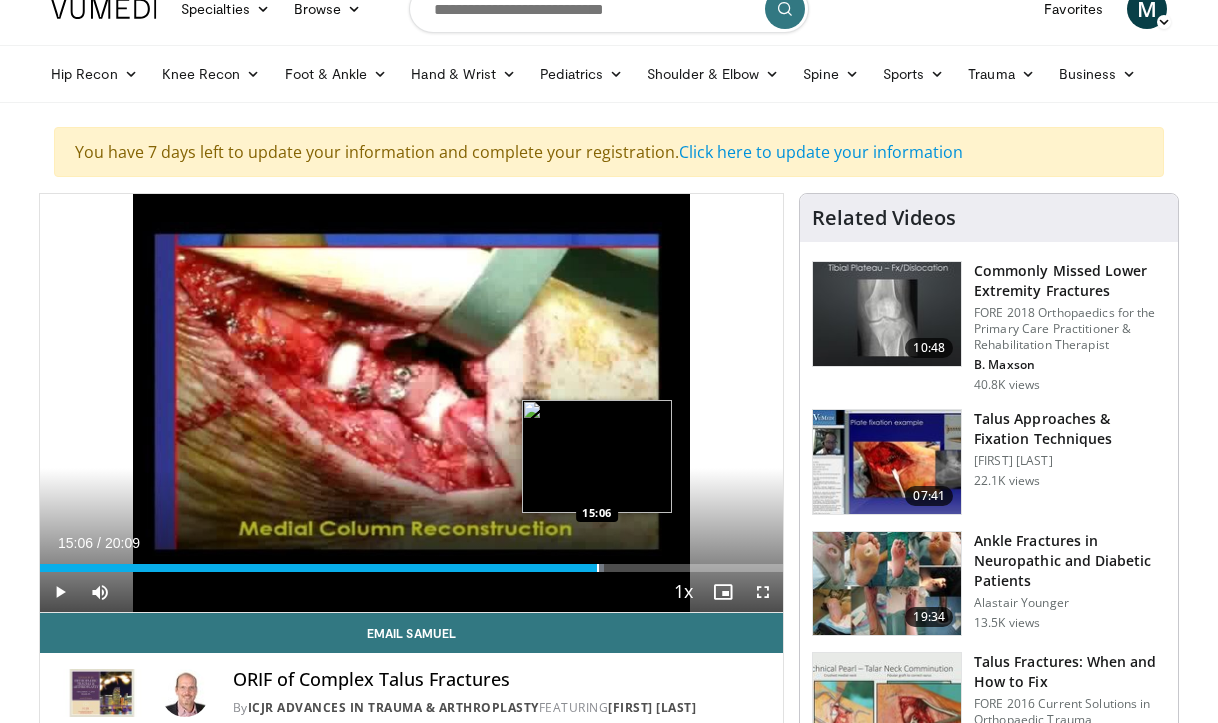 click at bounding box center [598, 568] 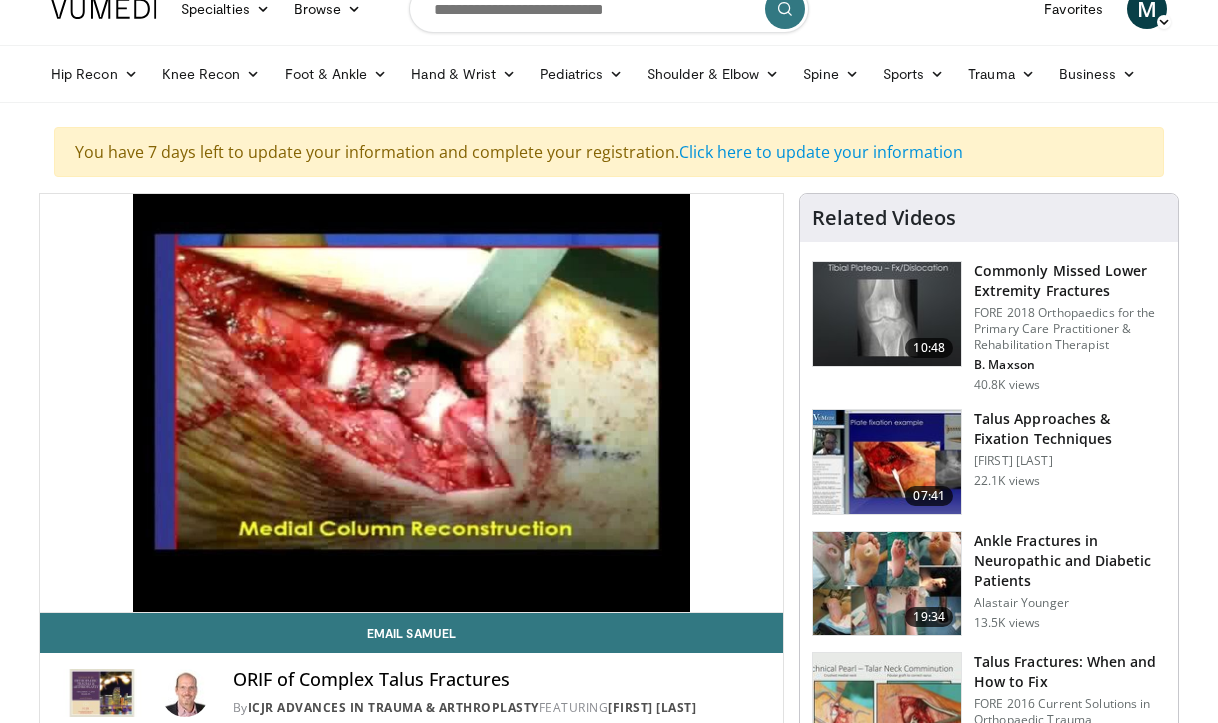 click at bounding box center [887, 462] 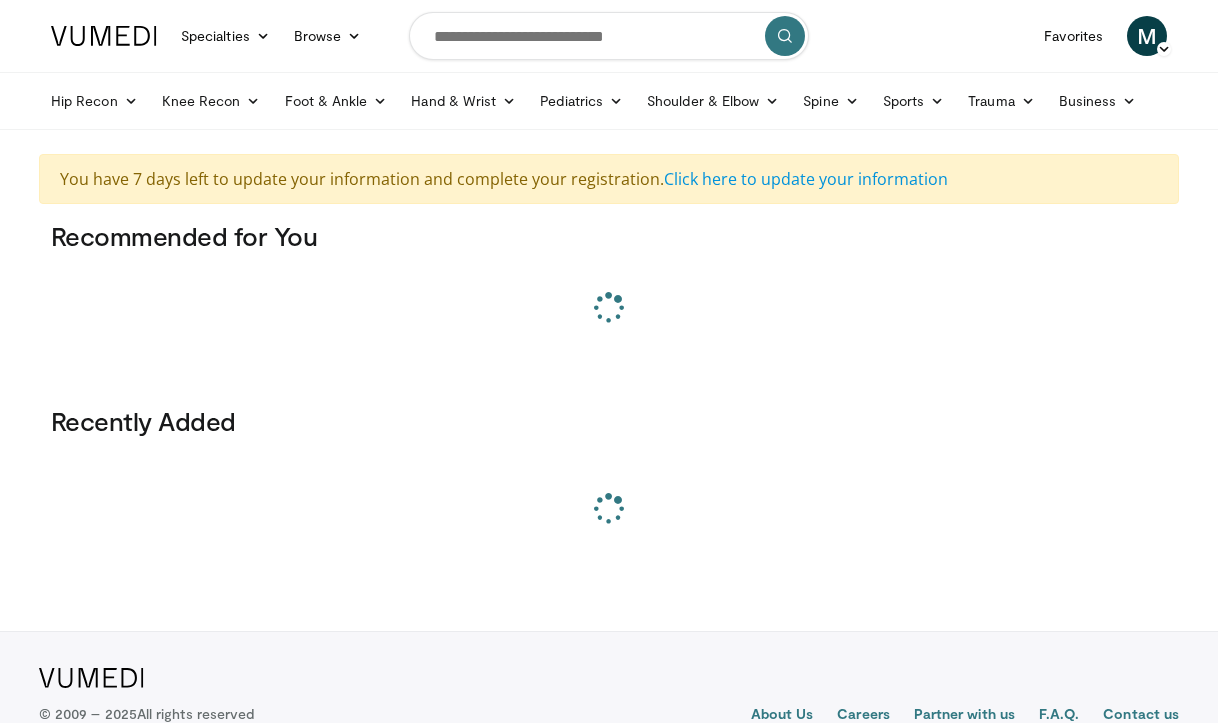 scroll, scrollTop: 0, scrollLeft: 0, axis: both 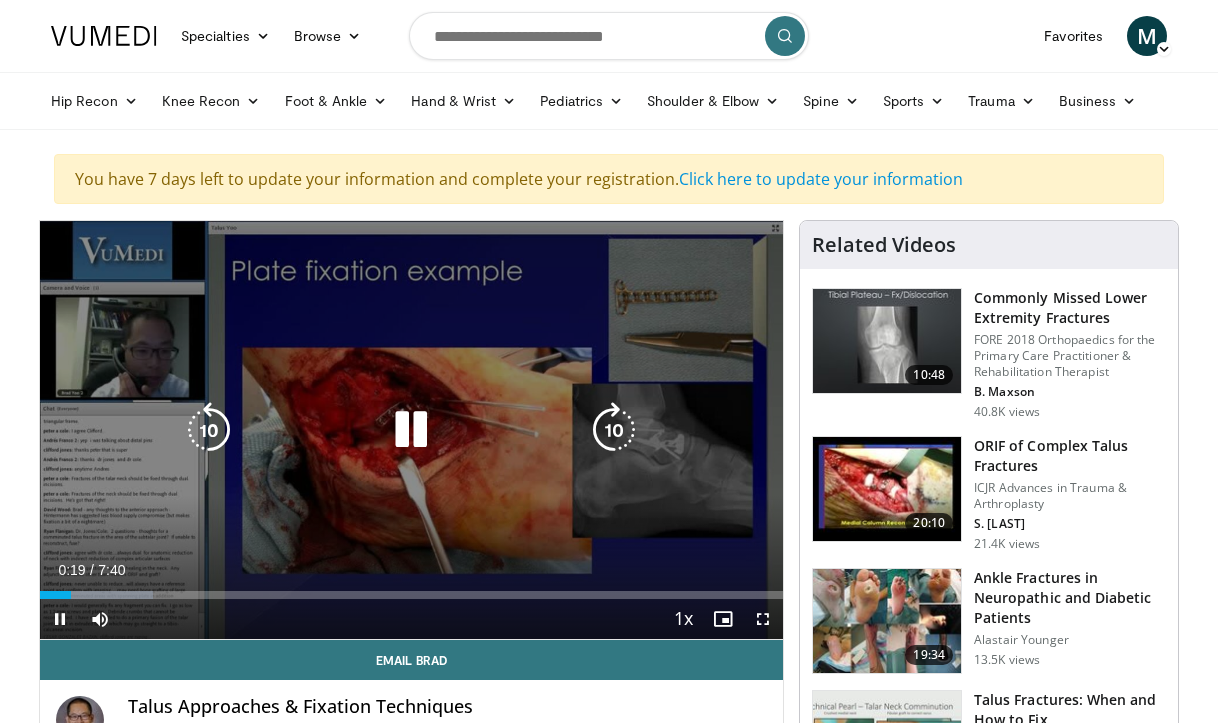 click at bounding box center (411, 430) 